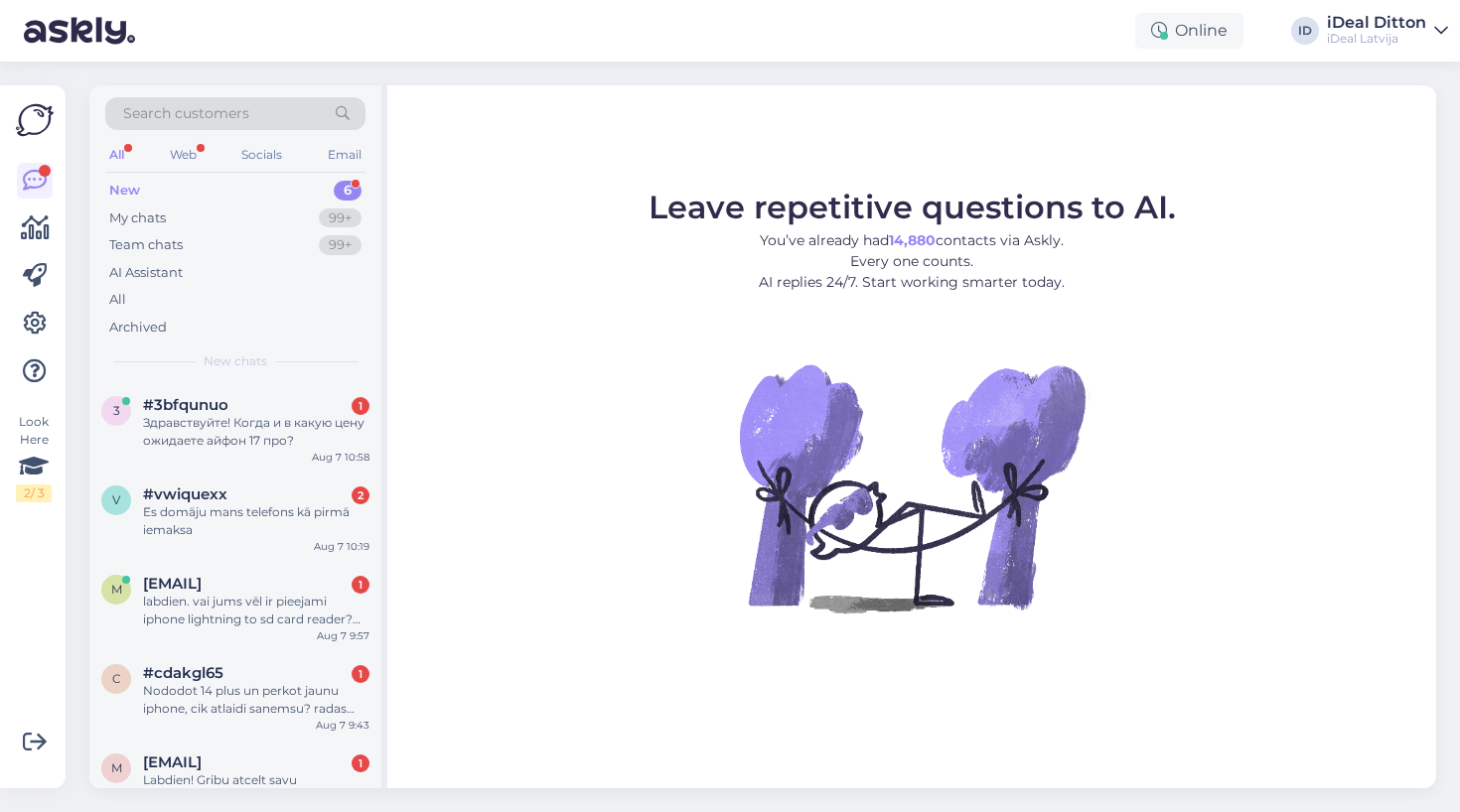 scroll, scrollTop: 0, scrollLeft: 0, axis: both 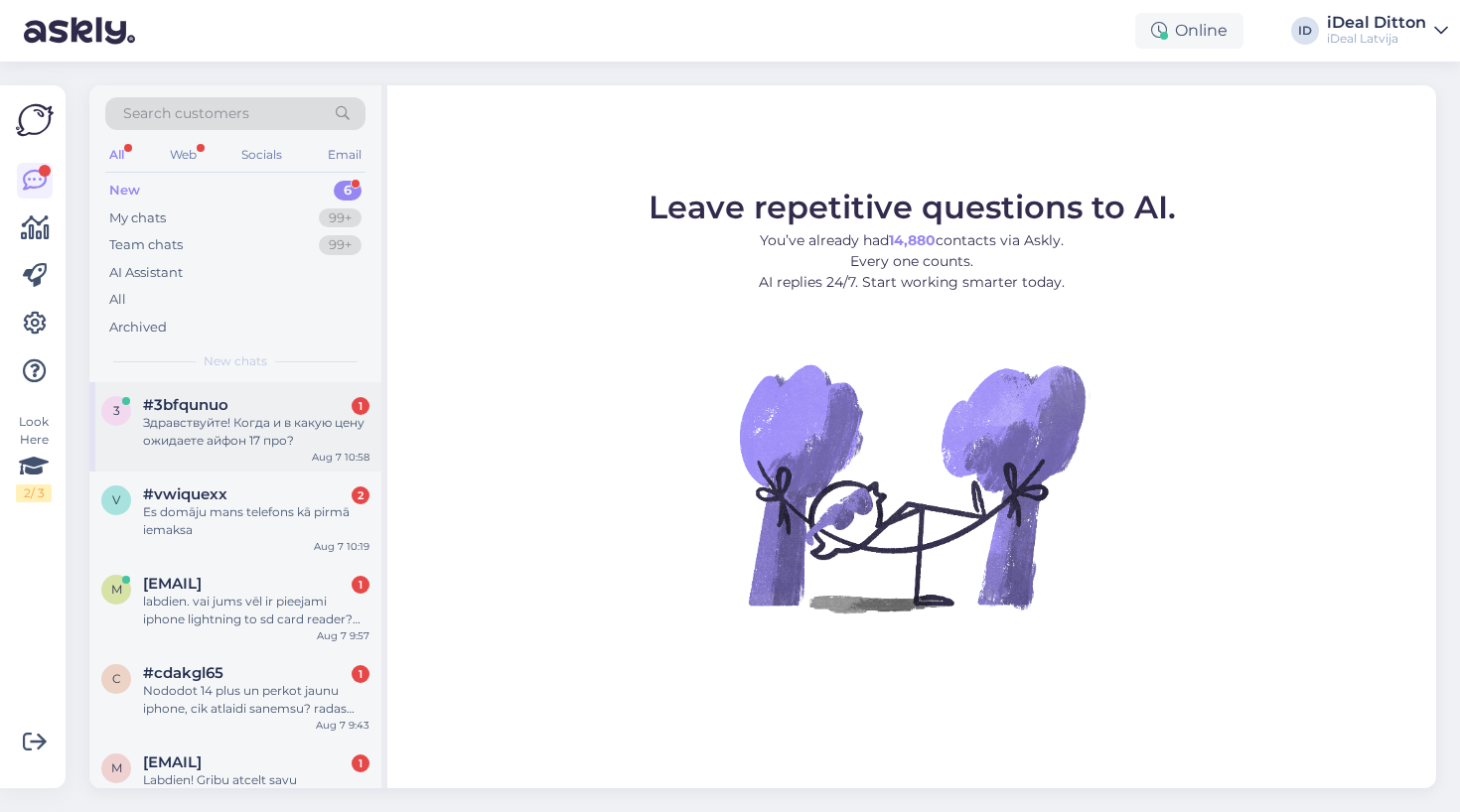 click on "Здравствуйте! Когда и в какую цену ожидаете айфон 17 про?" at bounding box center (256, 432) 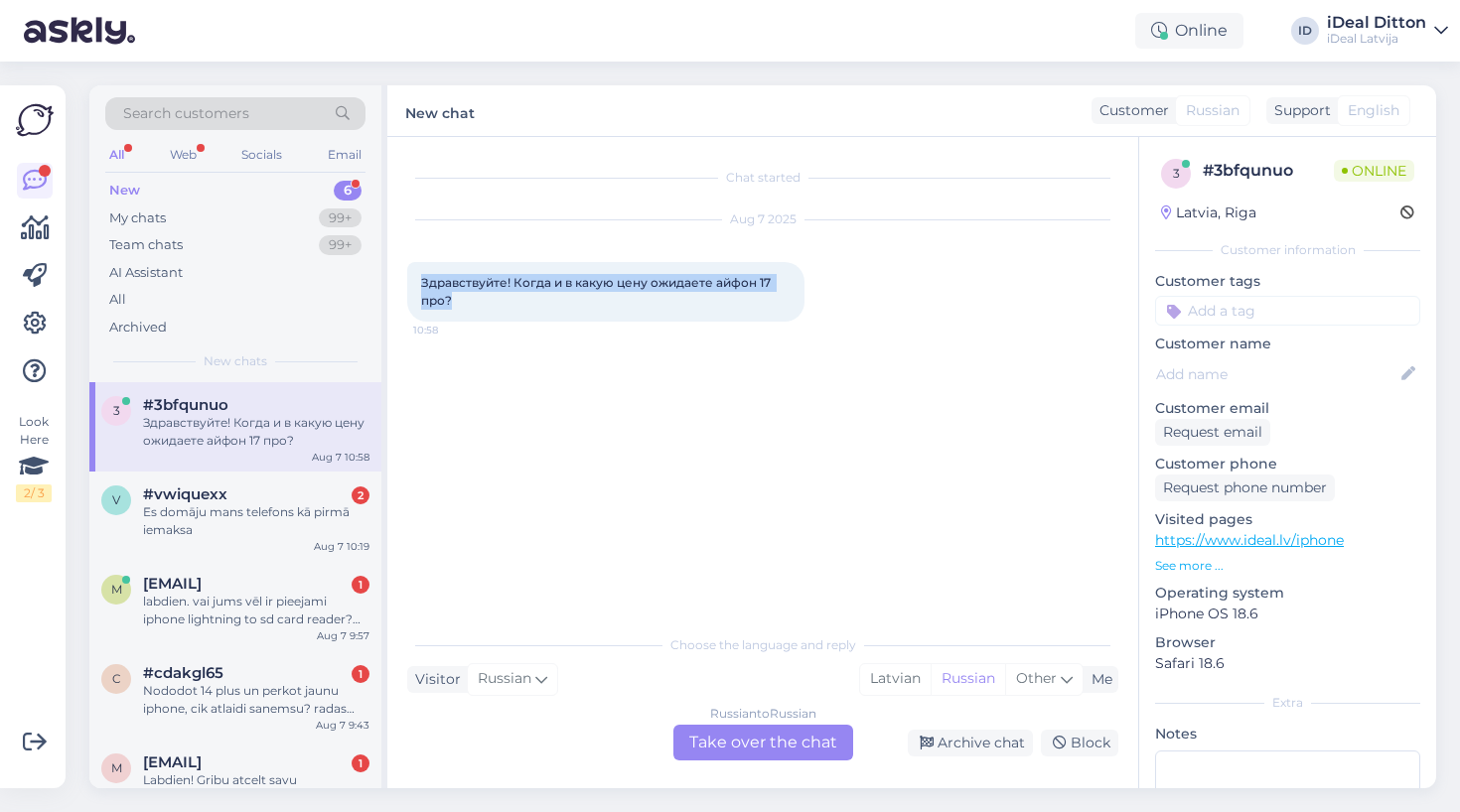 drag, startPoint x: 423, startPoint y: 283, endPoint x: 460, endPoint y: 302, distance: 41.59327 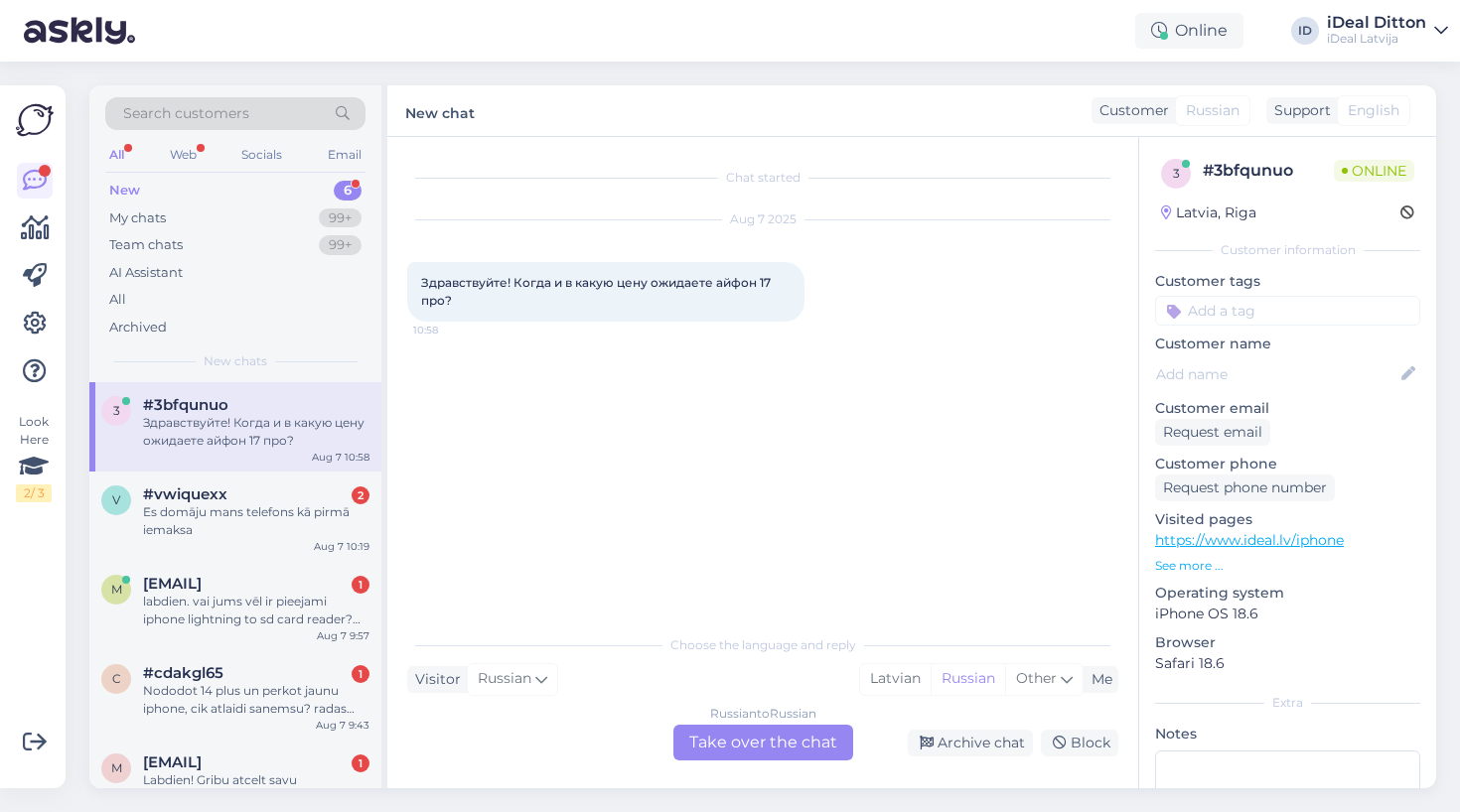 click on "Russian  to  Russian Take over the chat" at bounding box center (763, 743) 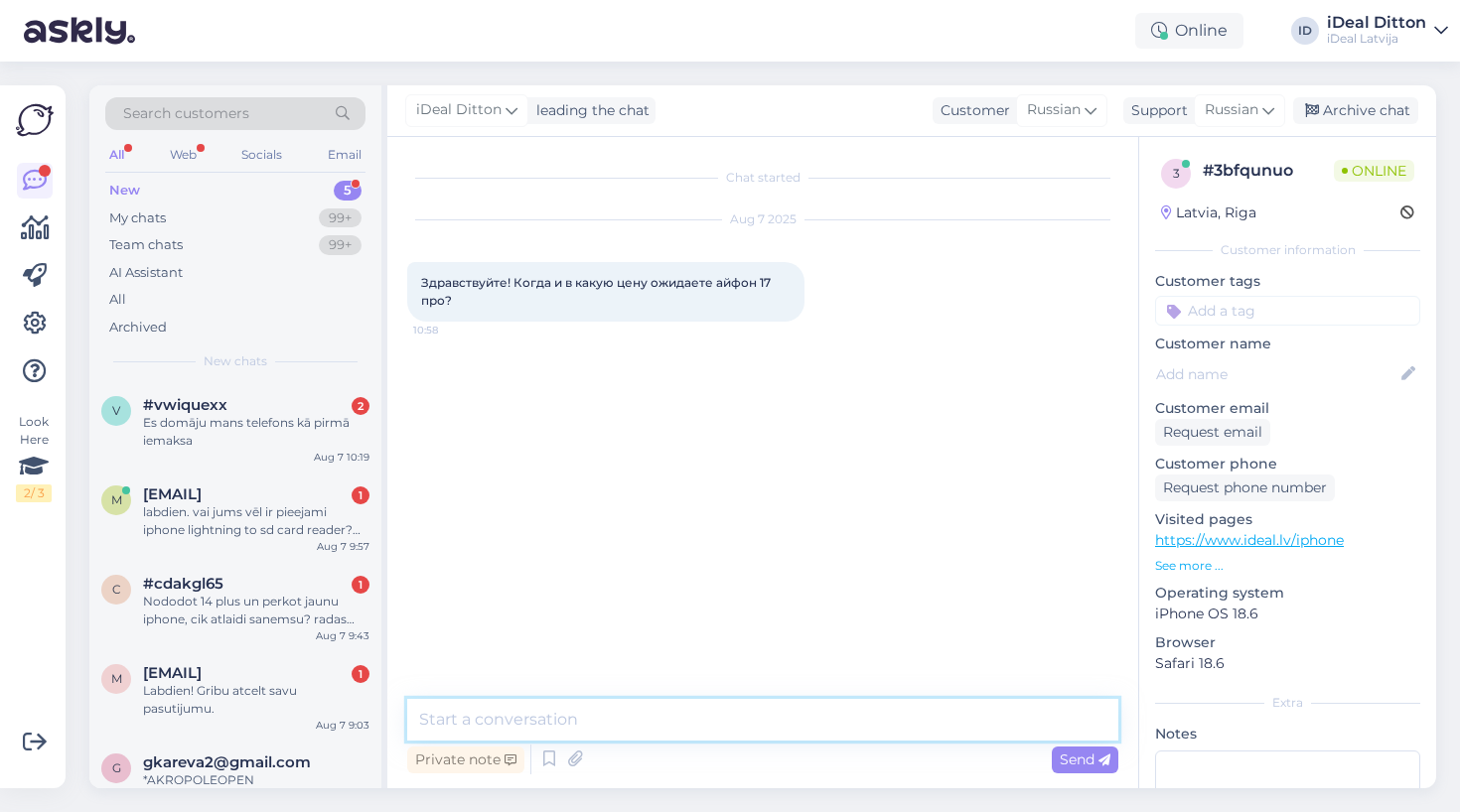 click at bounding box center (763, 720) 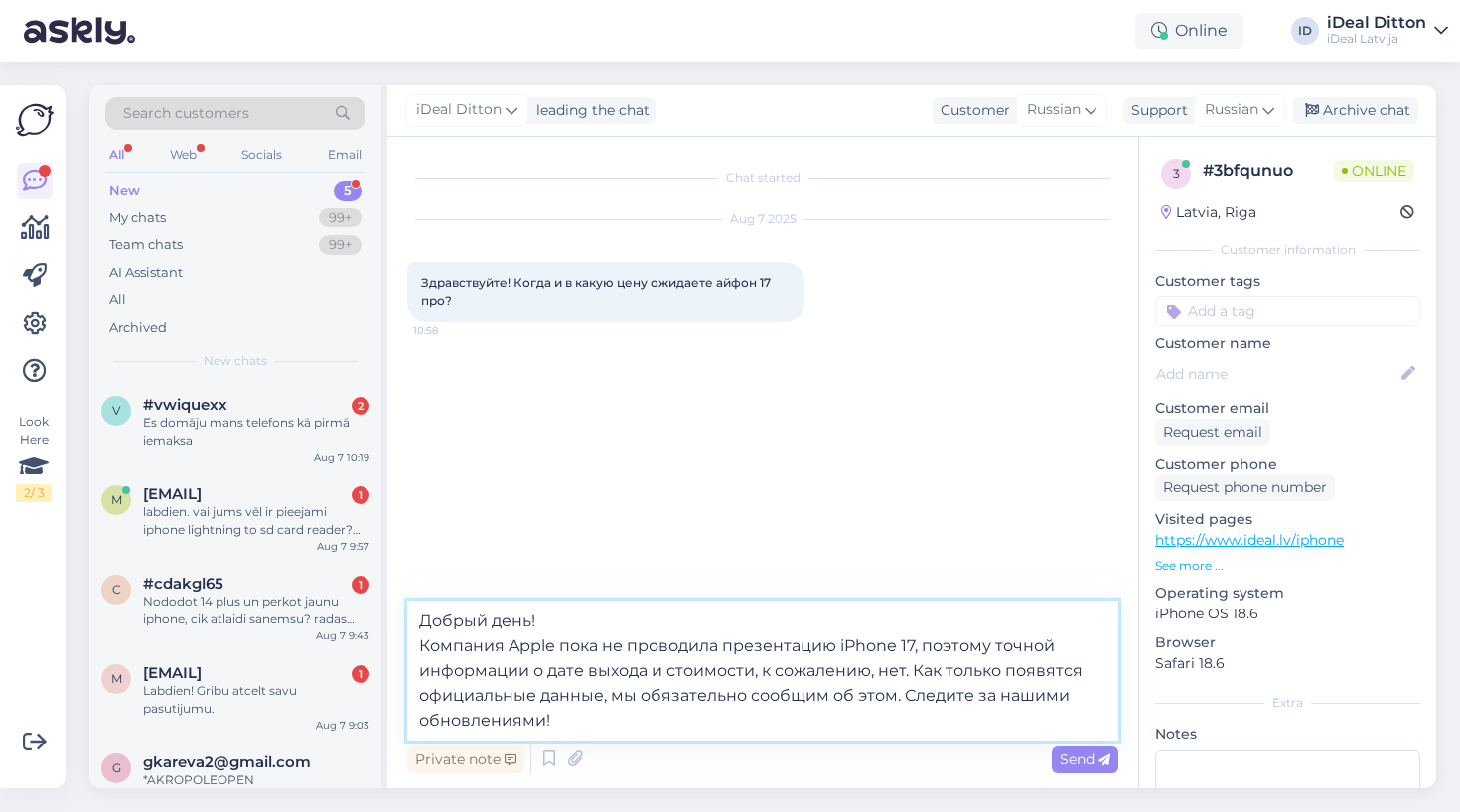 click on "Добрый день!
Компания Apple пока не проводила презентацию iPhone 17, поэтому точной информации о дате выхода и стоимости, к сожалению, нет. Как только появятся официальные данные, мы обязательно сообщим об этом. Следите за нашими обновлениями!" at bounding box center (763, 670) 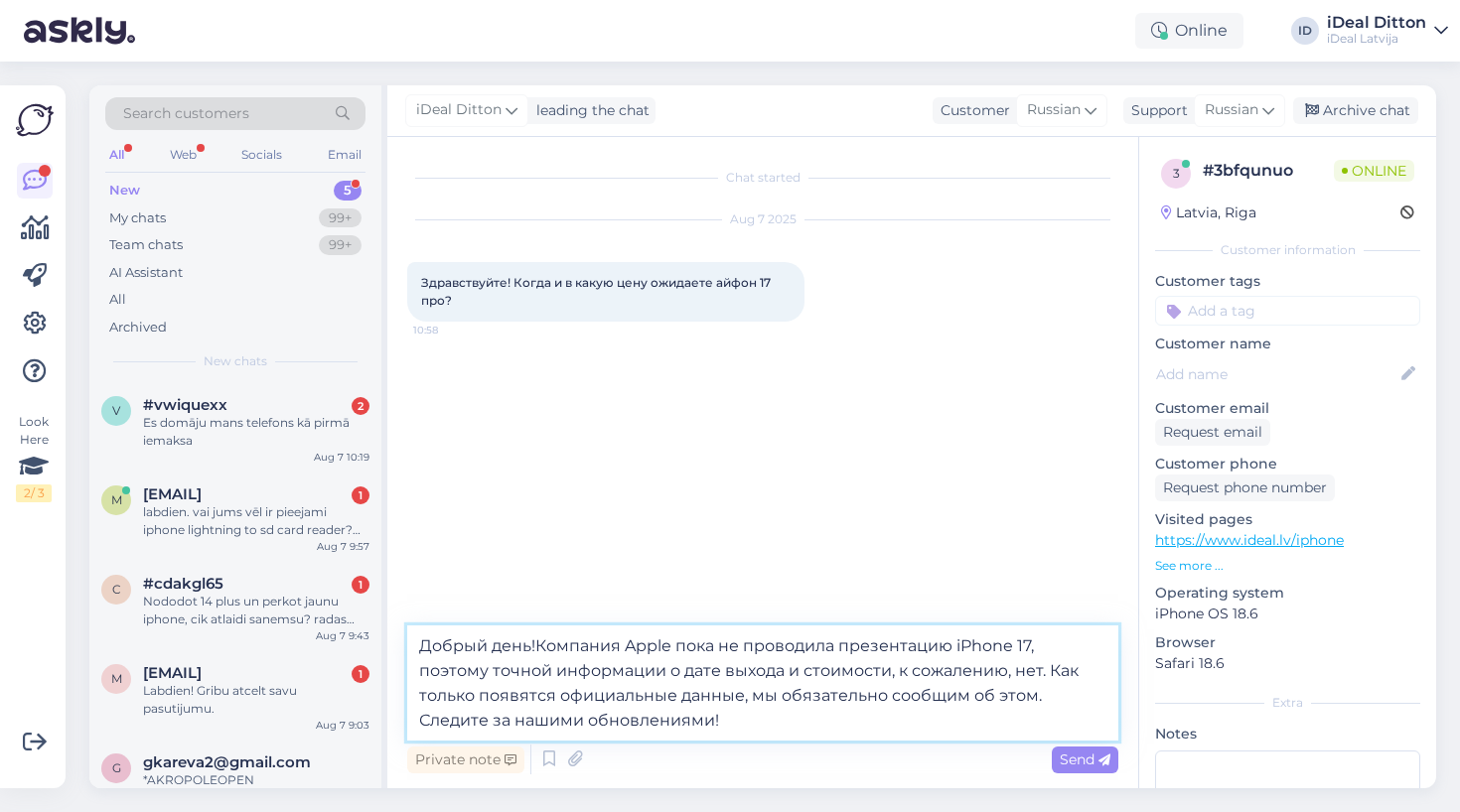 type on "Добрый день! Компания Apple пока не проводила презентацию iPhone 17, поэтому точной информации о дате выхода и стоимости, к сожалению, нет. Как только появятся официальные данные, мы обязательно сообщим об этом. Следите за нашими обновлениями!" 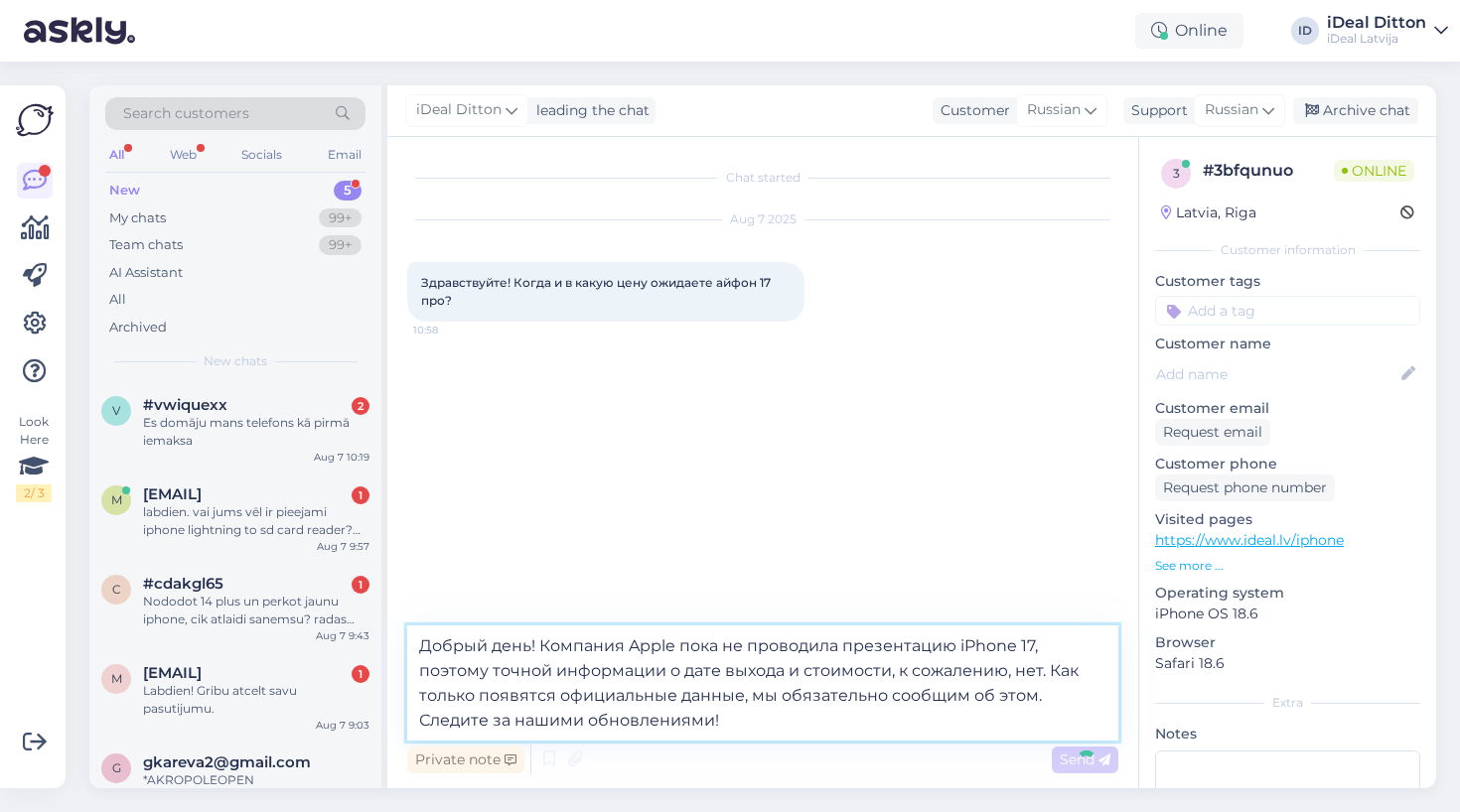 type 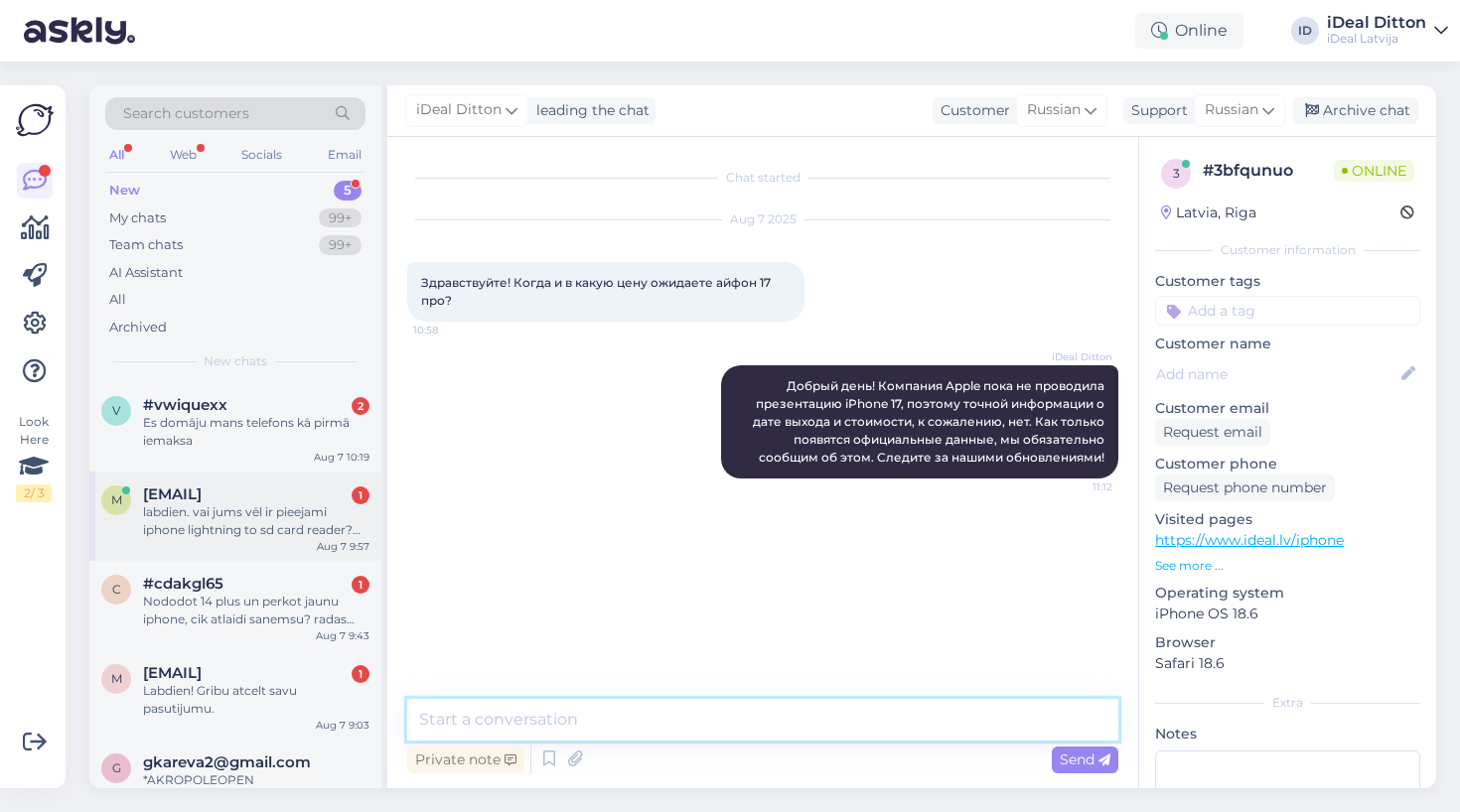 scroll, scrollTop: 0, scrollLeft: 0, axis: both 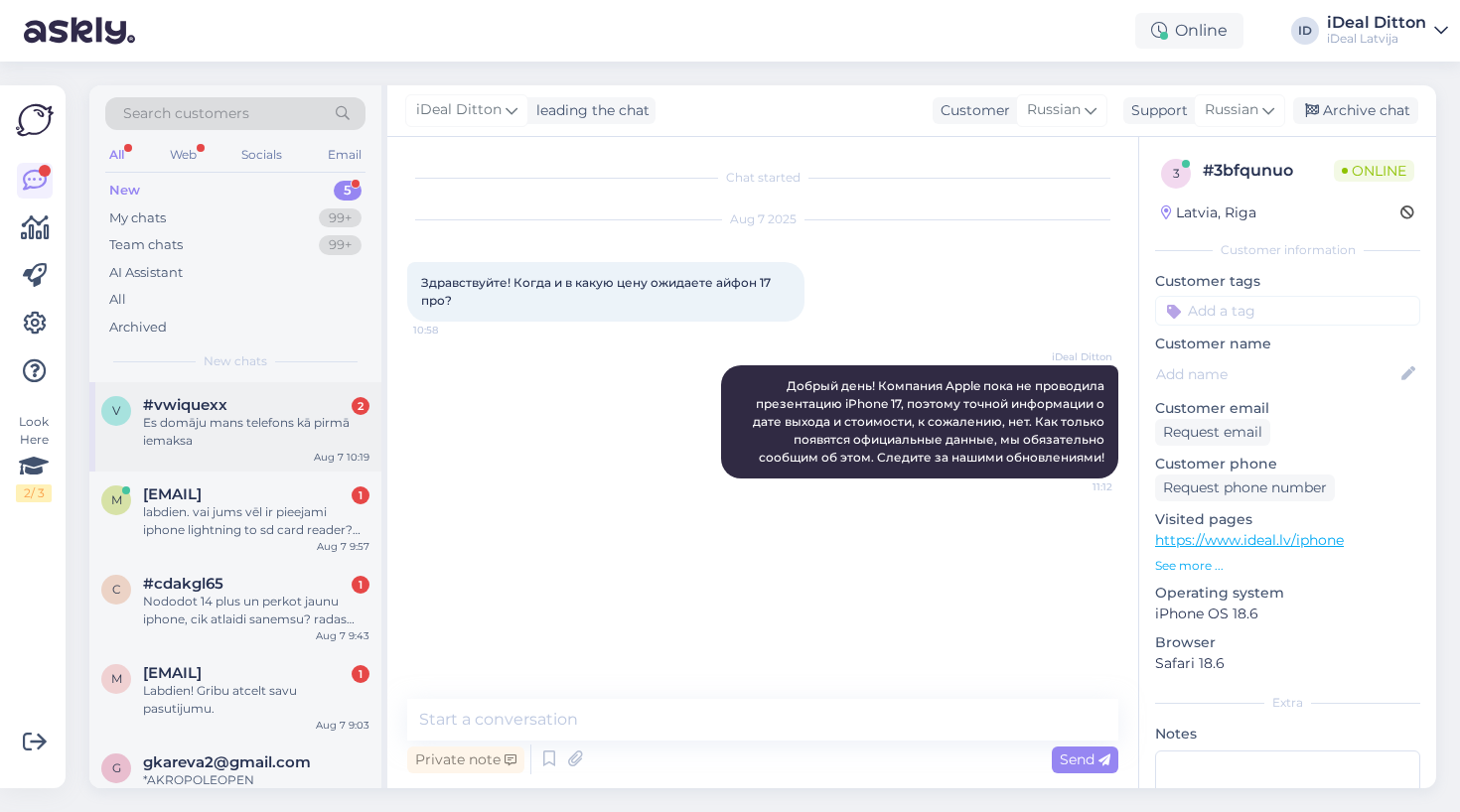 click on "Es domāju mans telefons kā pirmā iemaksa" at bounding box center (256, 432) 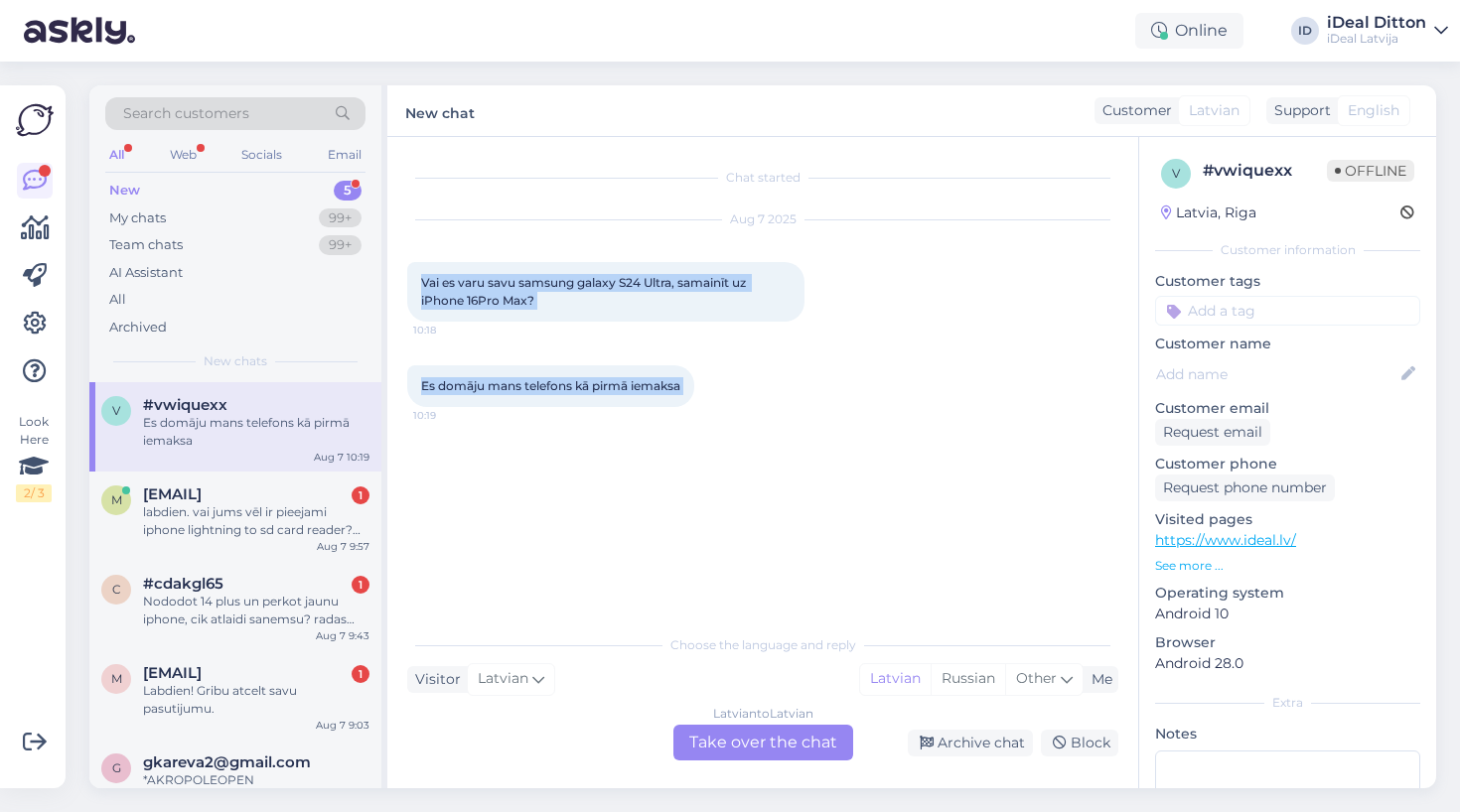 drag, startPoint x: 422, startPoint y: 278, endPoint x: 704, endPoint y: 395, distance: 305.308 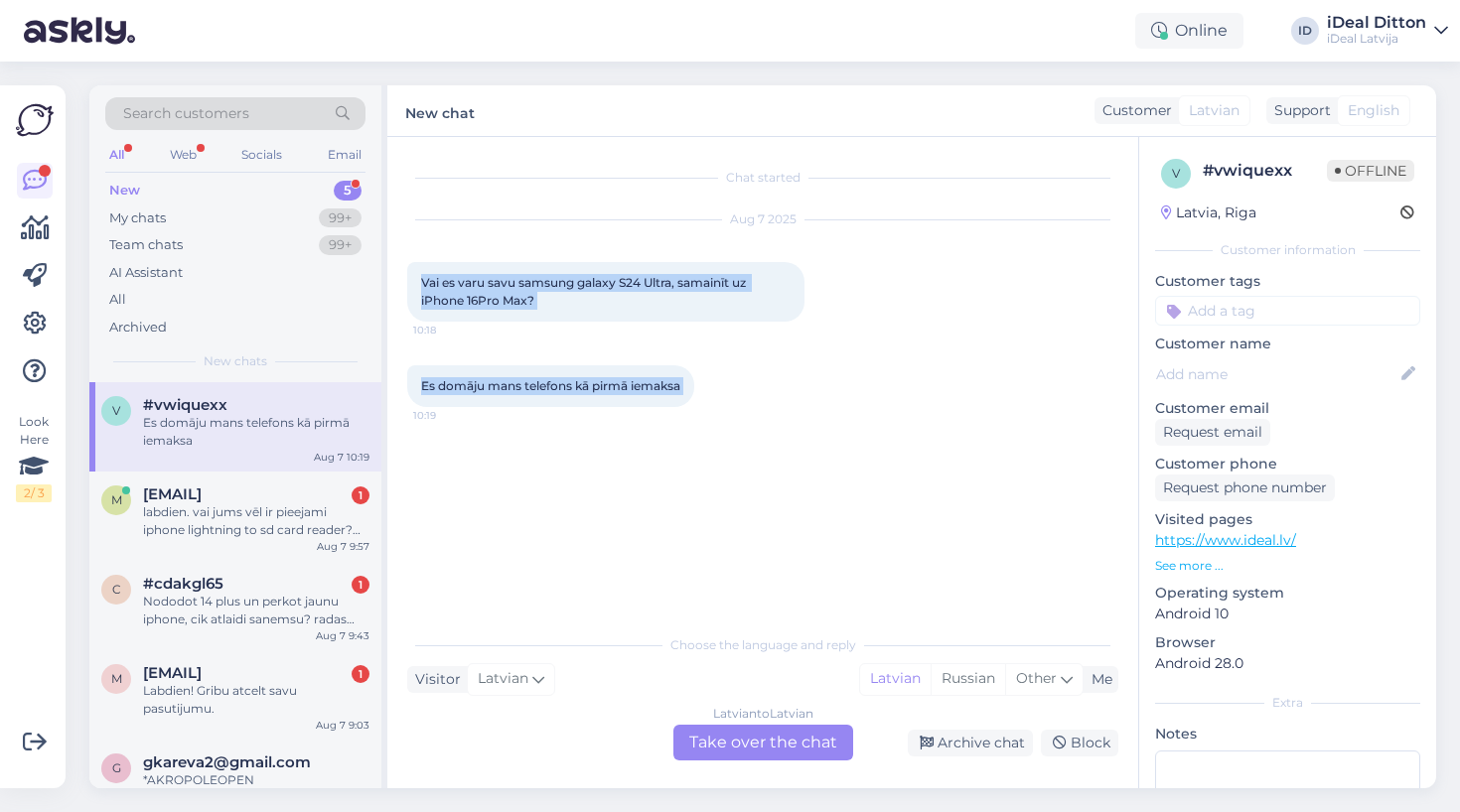 click on "Chat started [MONTH] [DAY] [TIME] Vai es varu savu samsung galaxy S24 Ultra, samainīt uz iPhone 16Pro Max? [TIME]  Es domāju mans telefons kā pirmā iemaksa [TIME]" at bounding box center (772, 381) 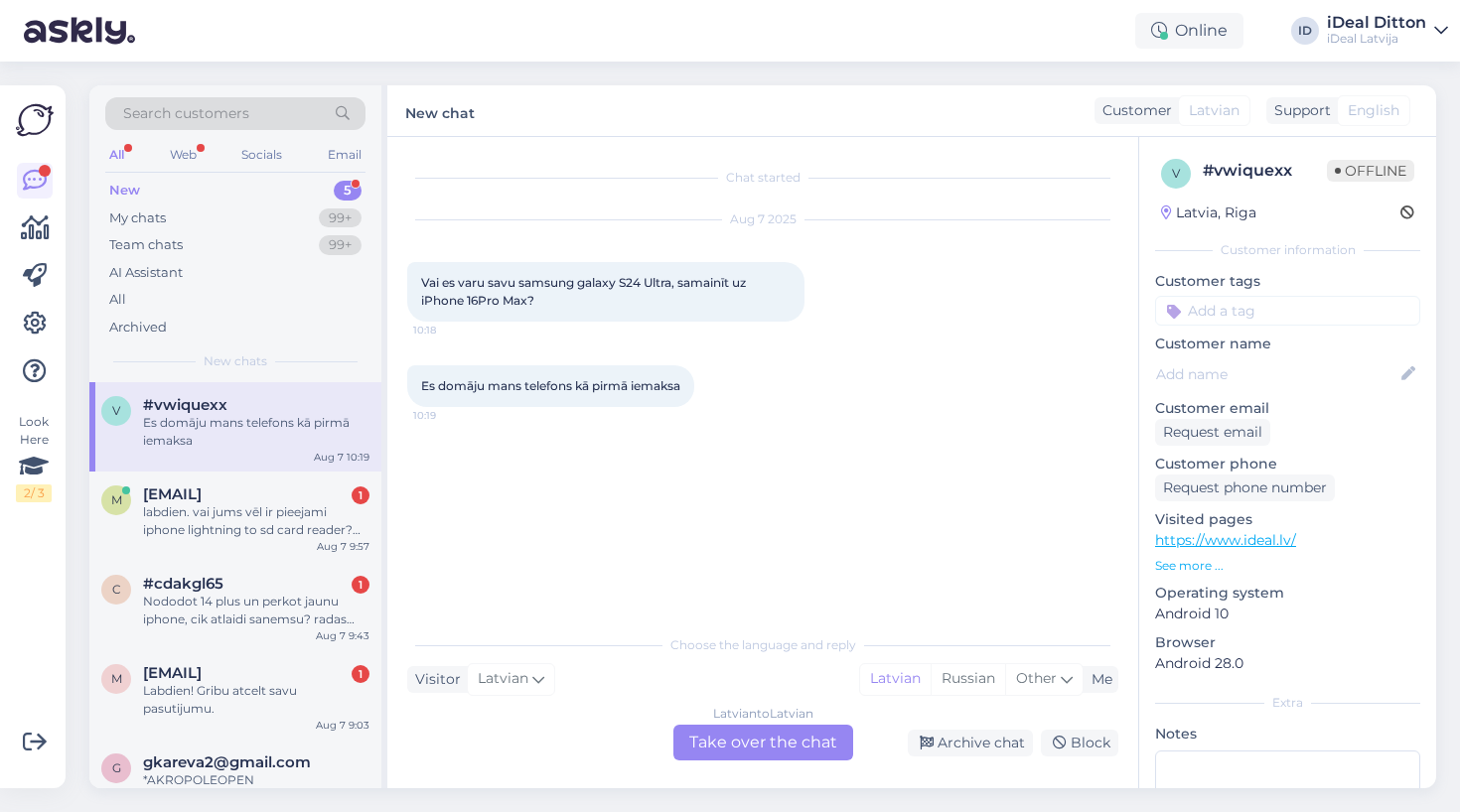 click on "Latvian  to  Latvian Take over the chat" at bounding box center [763, 743] 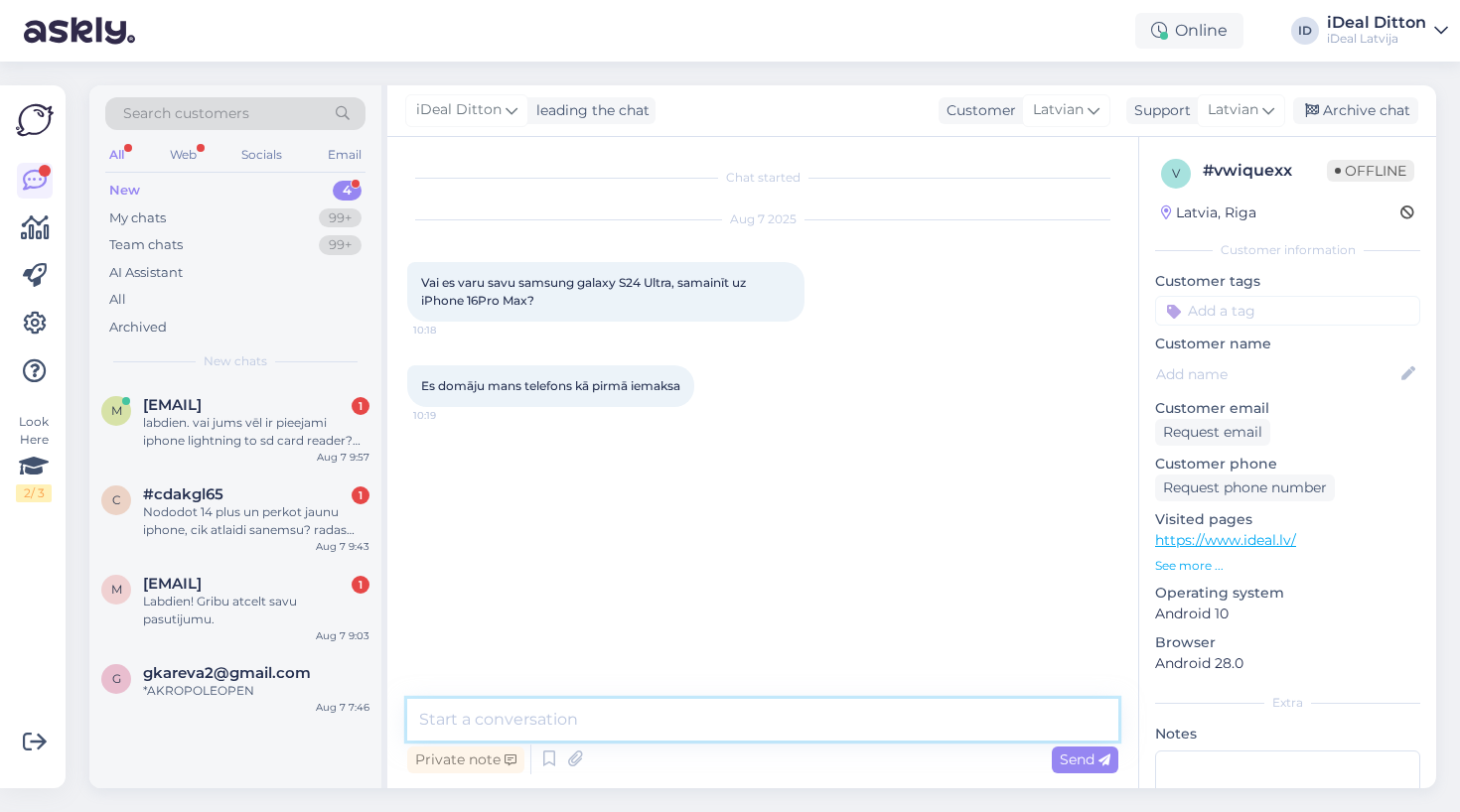 click at bounding box center (763, 720) 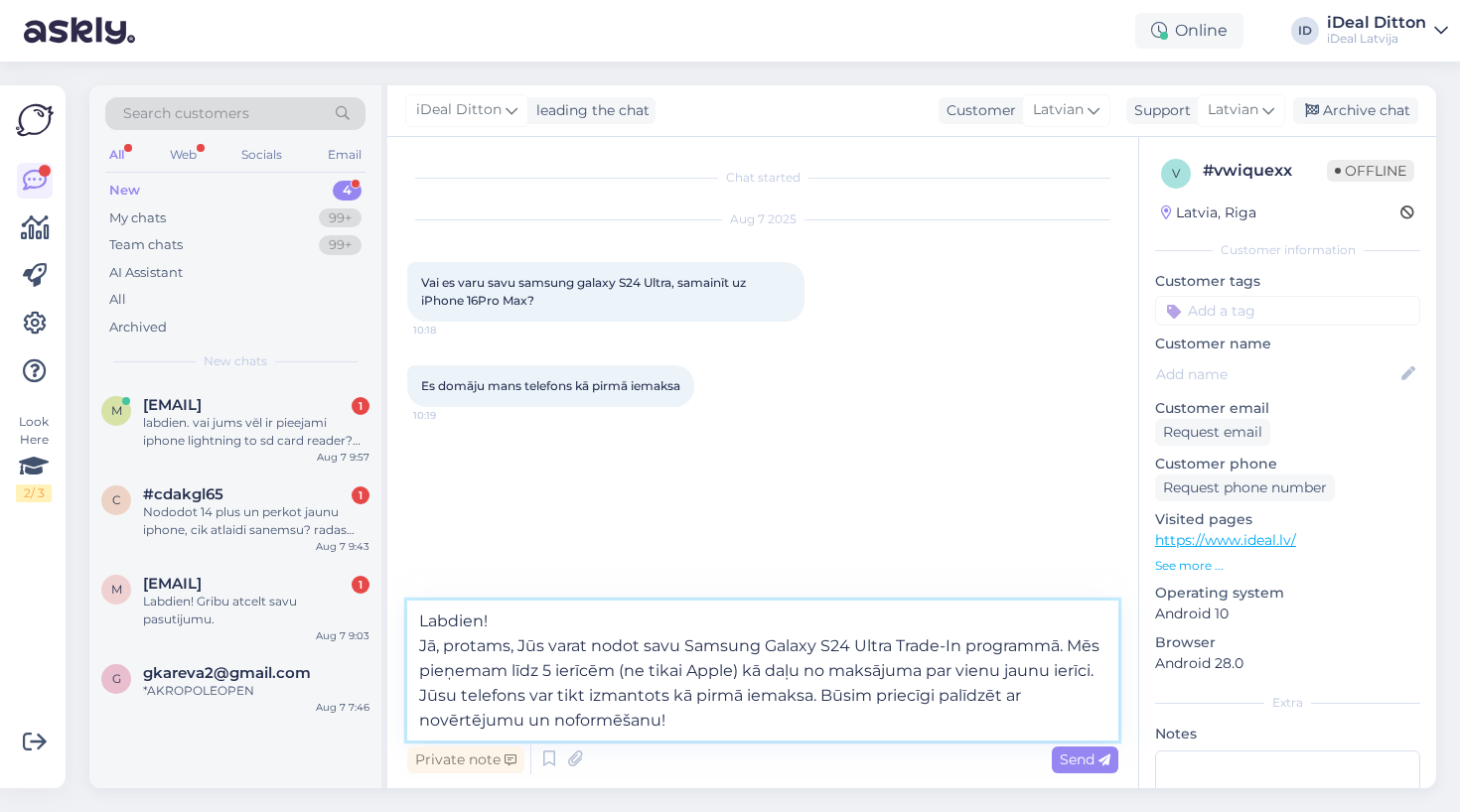 click on "Labdien!
Jā, protams, Jūs varat nodot savu Samsung Galaxy S24 Ultra Trade-In programmā. Mēs pieņemam līdz 5 ierīcēm (ne tikai Apple) kā daļu no maksājuma par vienu jaunu ierīci. Jūsu telefons var tikt izmantots kā pirmā iemaksa. Būsim priecīgi palīdzēt ar novērtējumu un noformēšanu!" at bounding box center (763, 670) 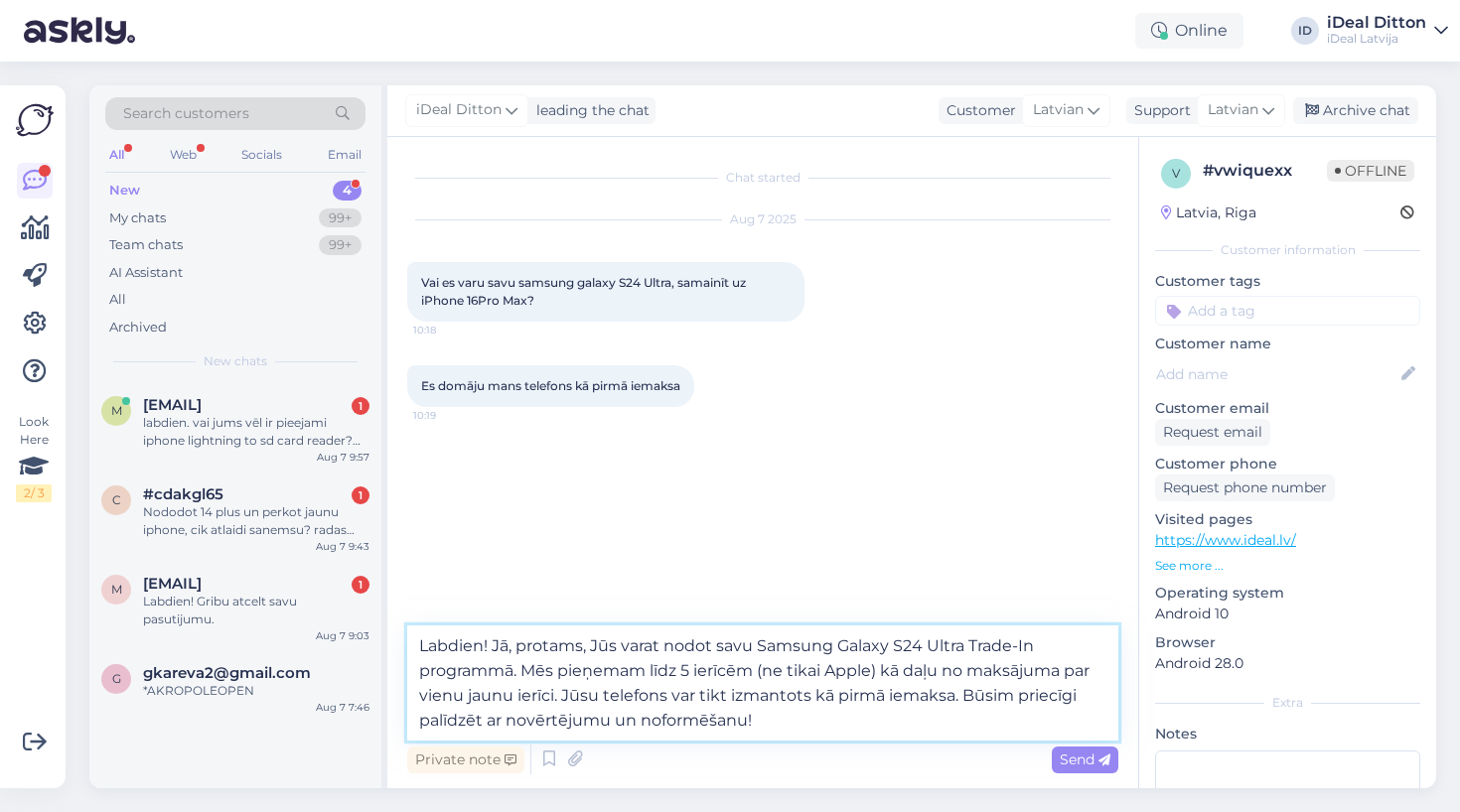 click on "Labdien! Jā, protams, Jūs varat nodot savu Samsung Galaxy S24 Ultra Trade-In programmā. Mēs pieņemam līdz 5 ierīcēm (ne tikai Apple) kā daļu no maksājuma par vienu jaunu ierīci. Jūsu telefons var tikt izmantots kā pirmā iemaksa. Būsim priecīgi palīdzēt ar novērtējumu un noformēšanu!" at bounding box center [763, 683] 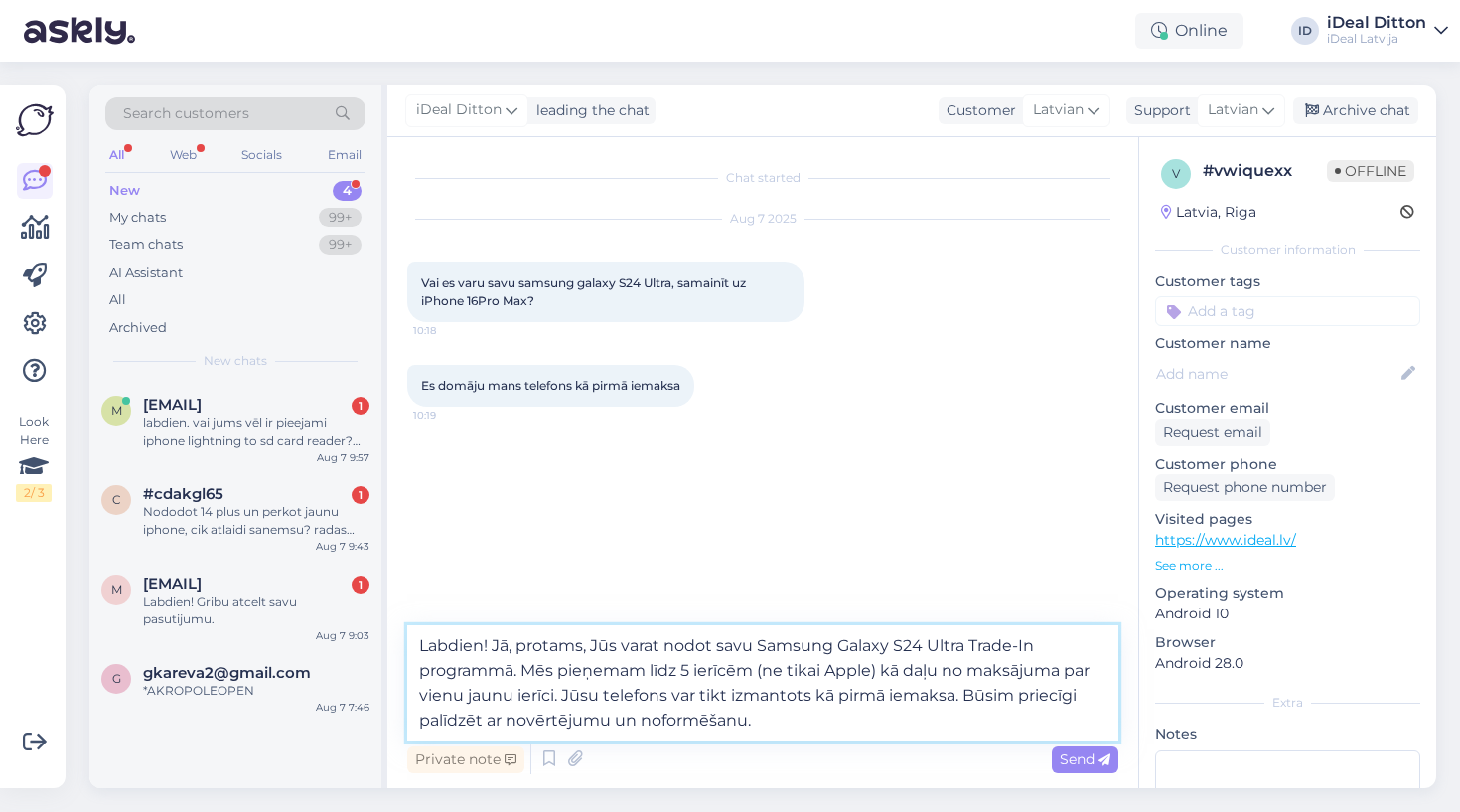 type on "Labdien! Jā, protams, Jūs varat nodot savu Samsung Galaxy S24 Ultra Trade-In programmā. Mēs pieņemam līdz 5 ierīcēm (ne tikai Apple) kā daļu no maksājuma par vienu jaunu ierīci. Jūsu telefons var tikt izmantots kā pirmā iemaksa. Būsim priecīgi palīdzēt ar novērtējumu un noformēšanu." 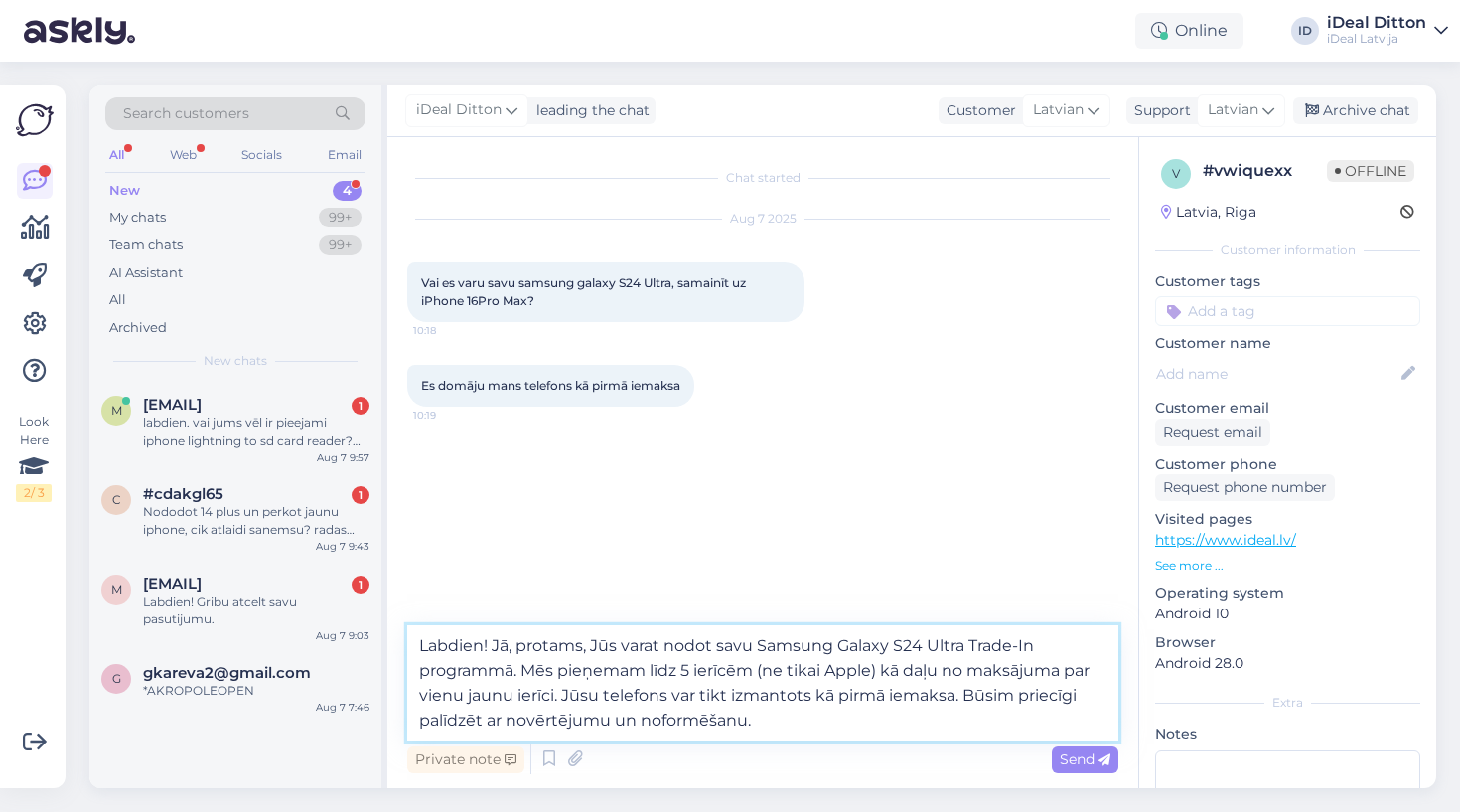 type 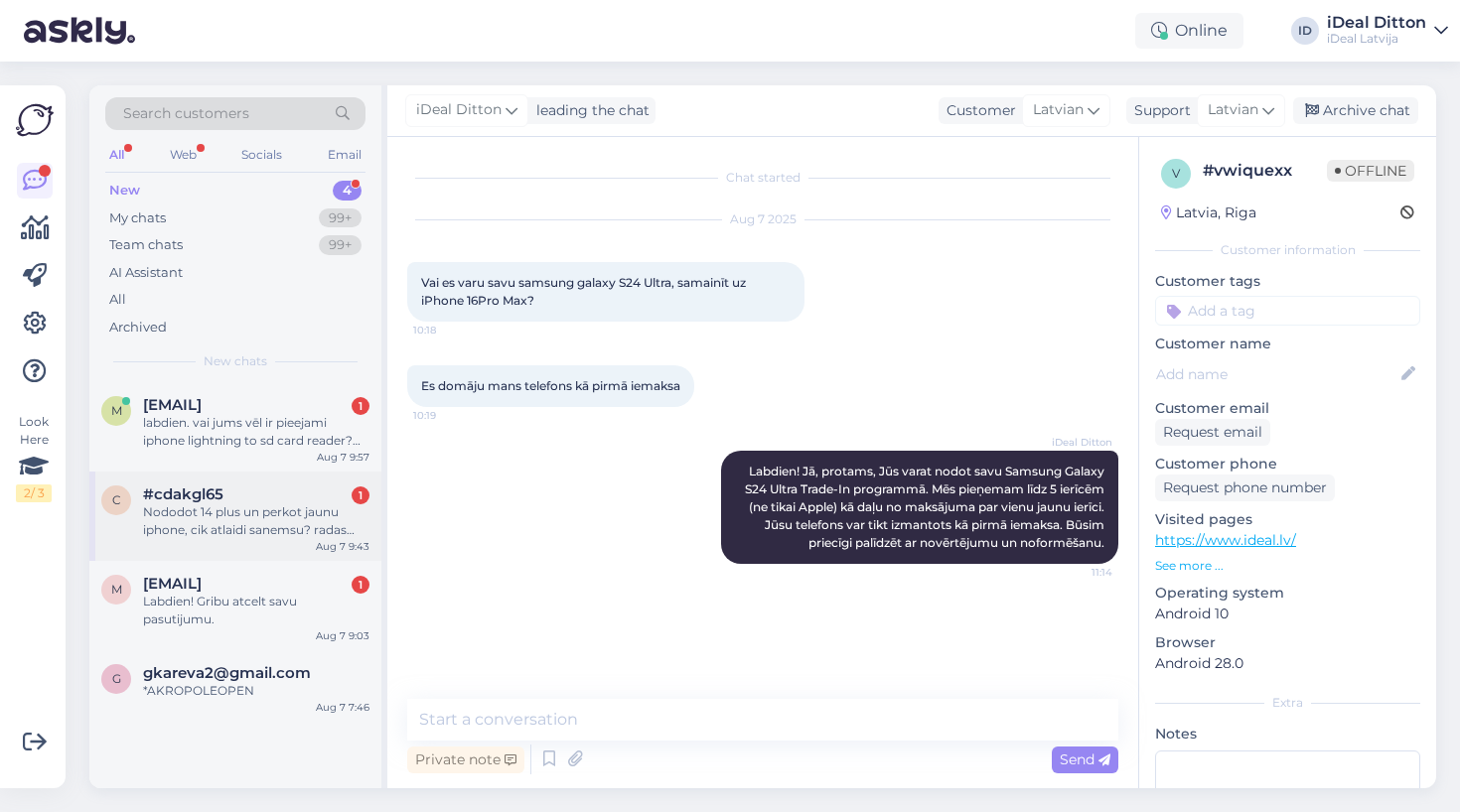 click on "Nododot 14 plus un perkot jaunu iphone, cik atlaidi sanemsu? radas 269 eiro un vel bus atlaide?" at bounding box center (256, 521) 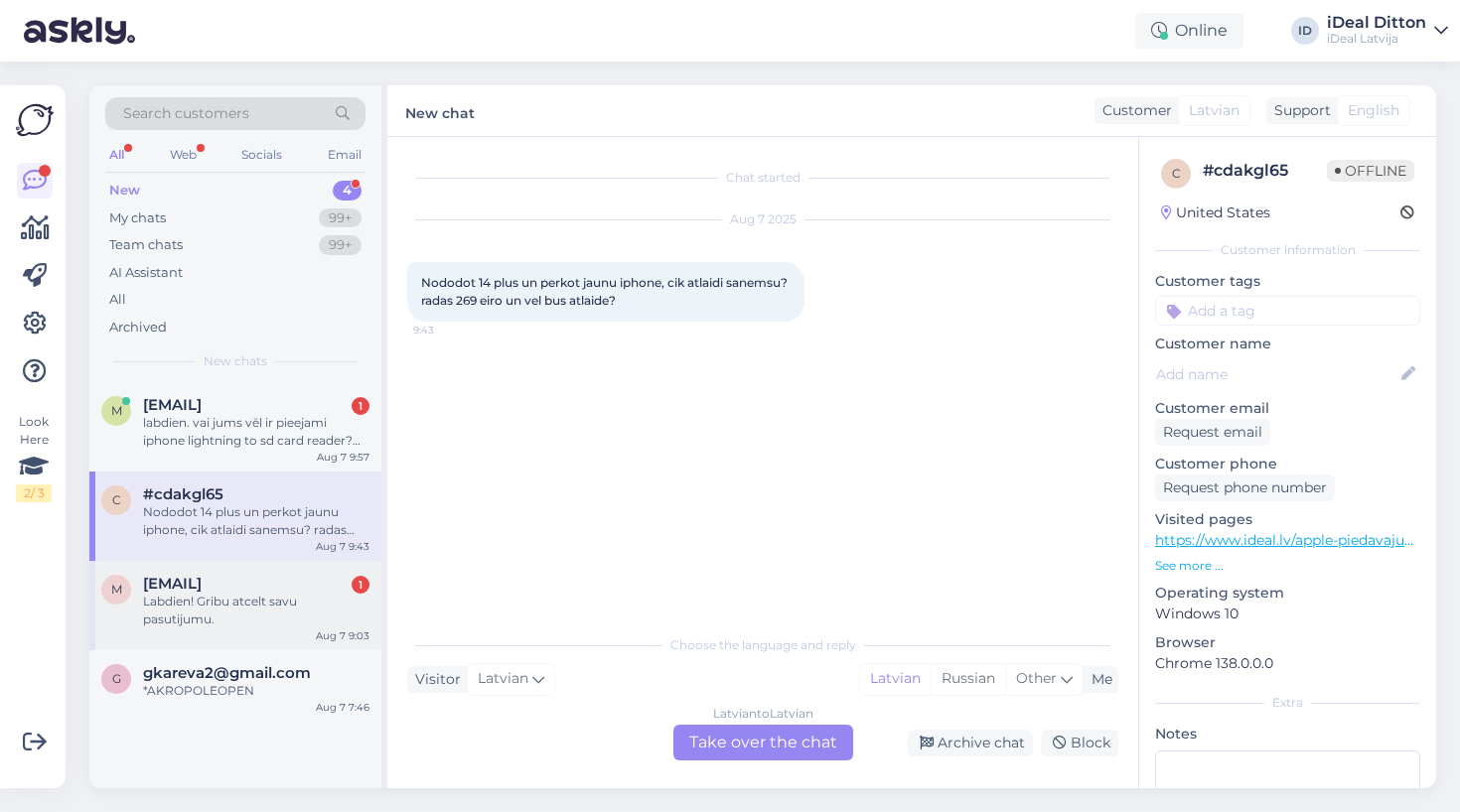click on "Labdien! Gribu atcelt savu pasutijumu." at bounding box center (256, 610) 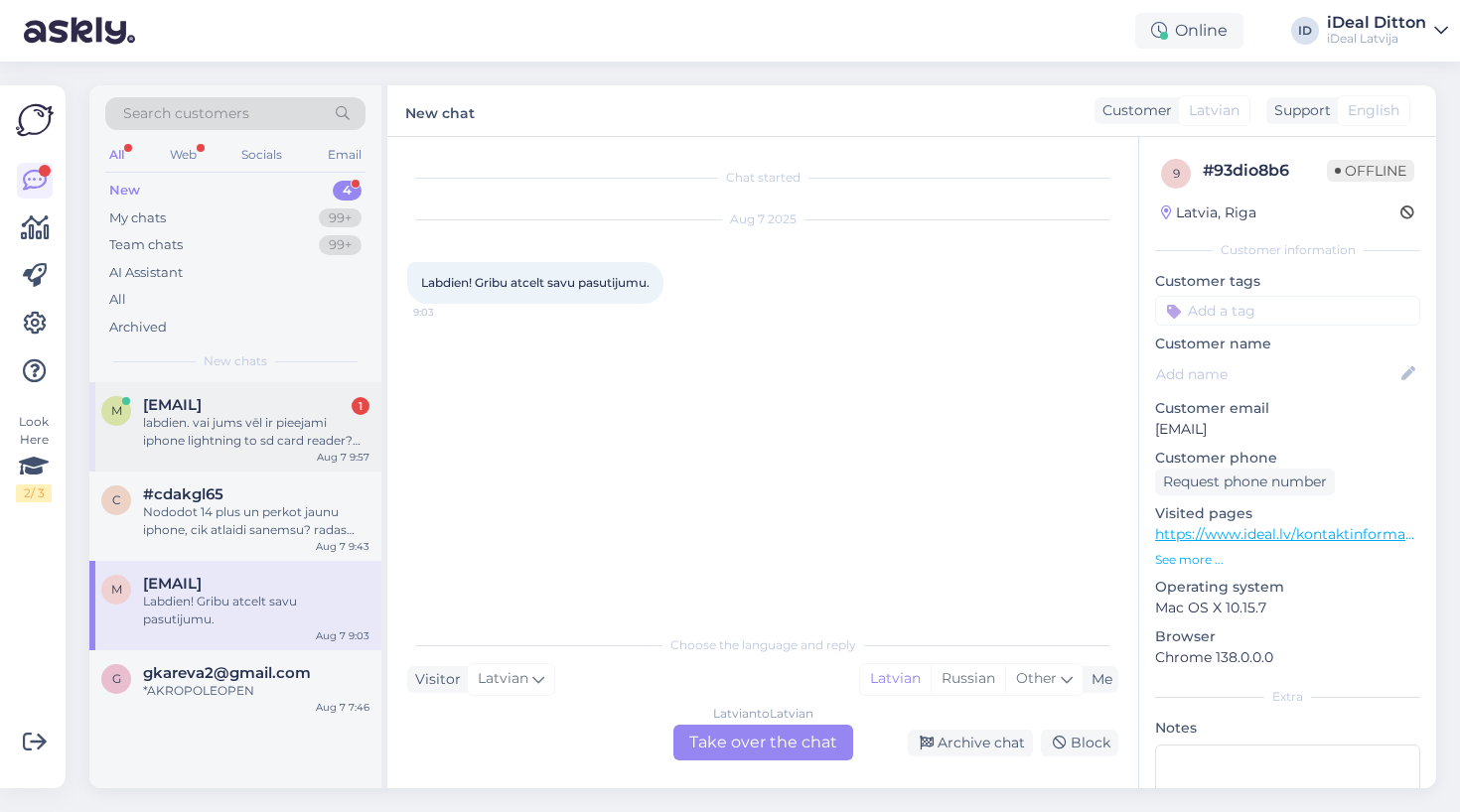click on "labdien. vai jums vēl ir pieejami iphone lightning to sd card reader? saprotu, ka USB-C tagad ir aktuālais pieslēguma veids, bet, iespējams, atlikumos noliktavā vēl kāds ir pieejams." at bounding box center [256, 432] 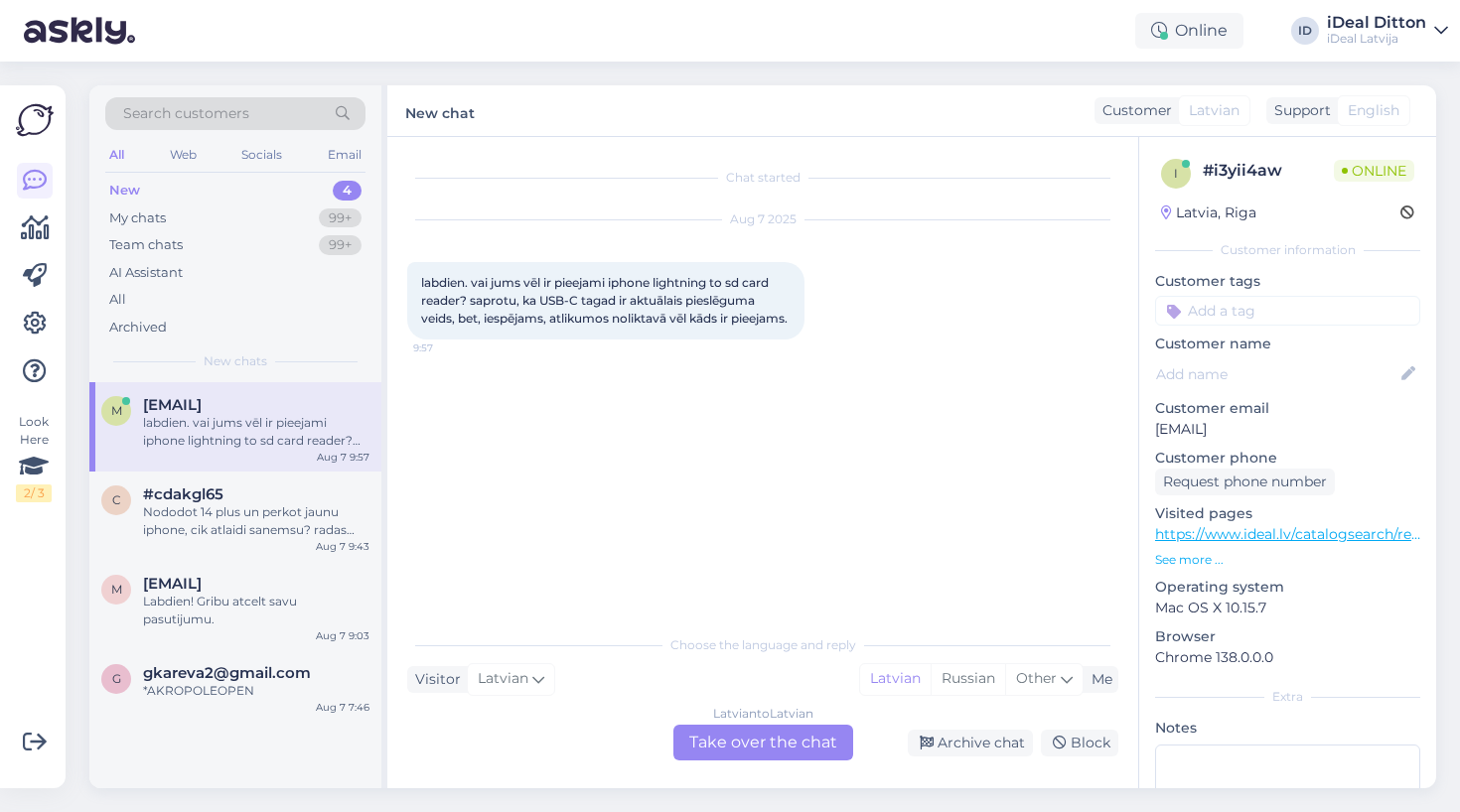 click on "Latvian  to  Latvian Take over the chat" at bounding box center (763, 743) 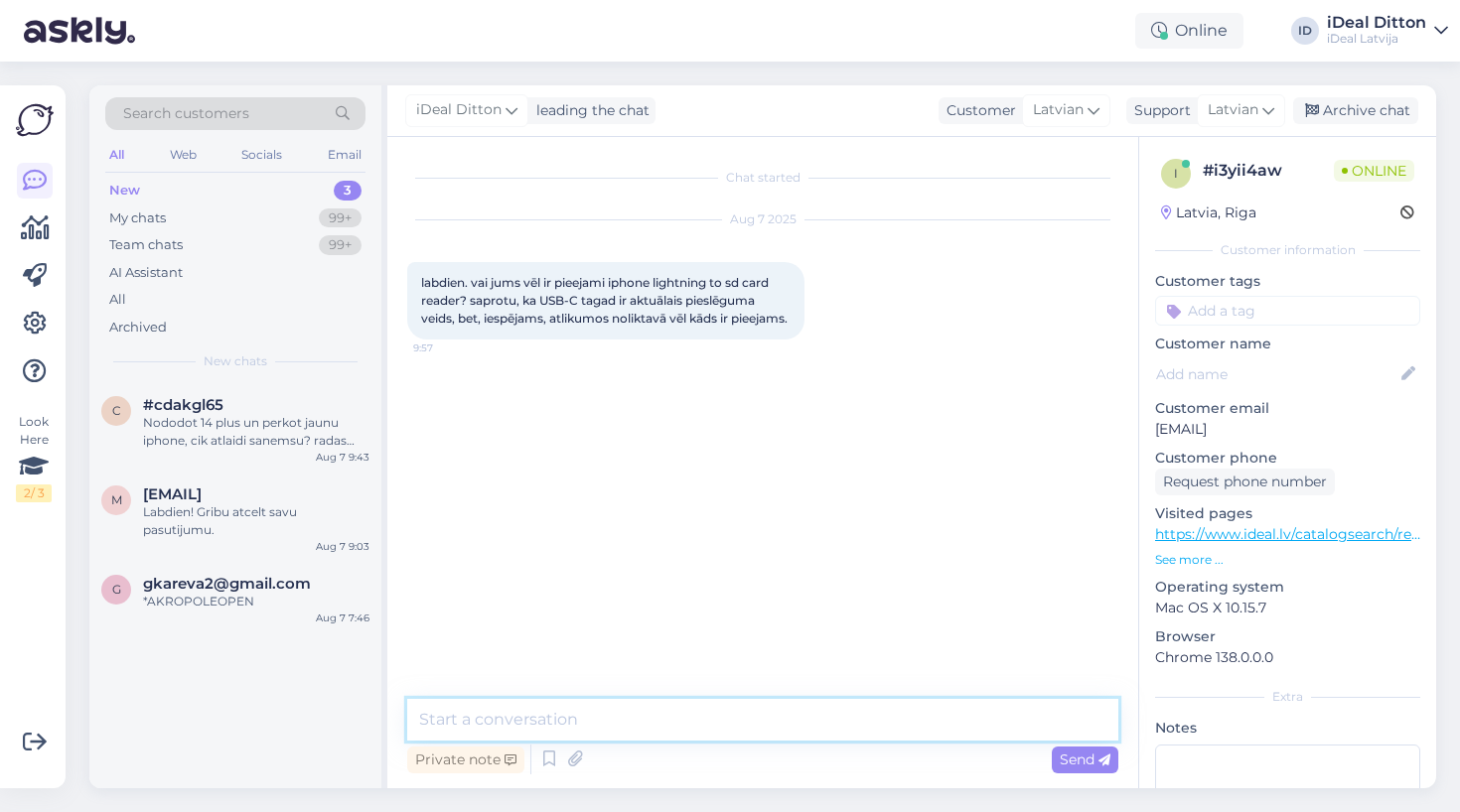 click at bounding box center [763, 720] 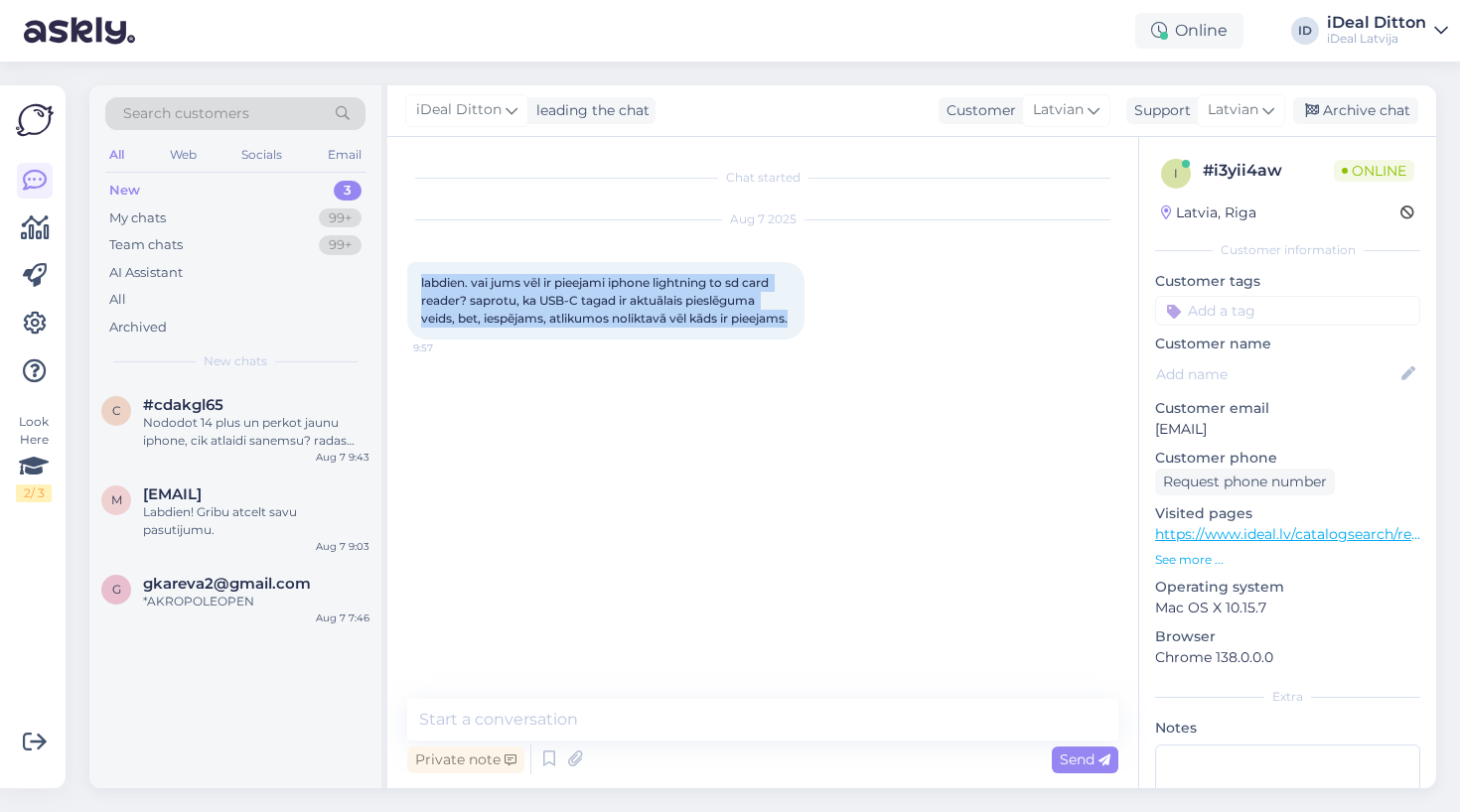 drag, startPoint x: 484, startPoint y: 341, endPoint x: 401, endPoint y: 277, distance: 104.80935 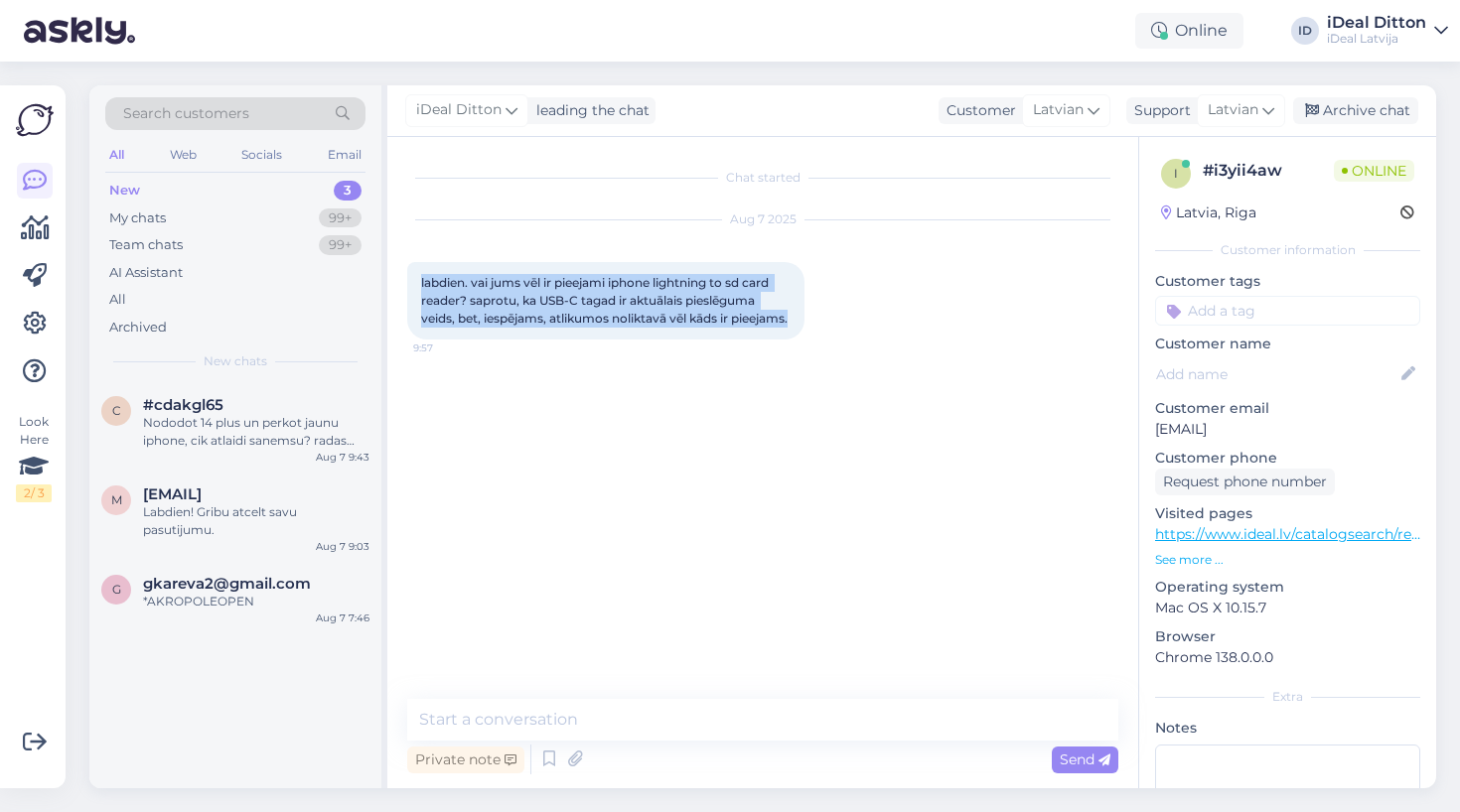 click on "Chat started [MONTH] [DAY] [TIME] labdien. vai jums vēl ir pieejami iphone lightning to sd card reader? saprotu, ka USB-C tagad ir aktuālais pieslēguma veids, bet, iespējams, atlikumos noliktavā vēl kāds ir pieejams. [TIME]  Private note Send" at bounding box center (763, 463) 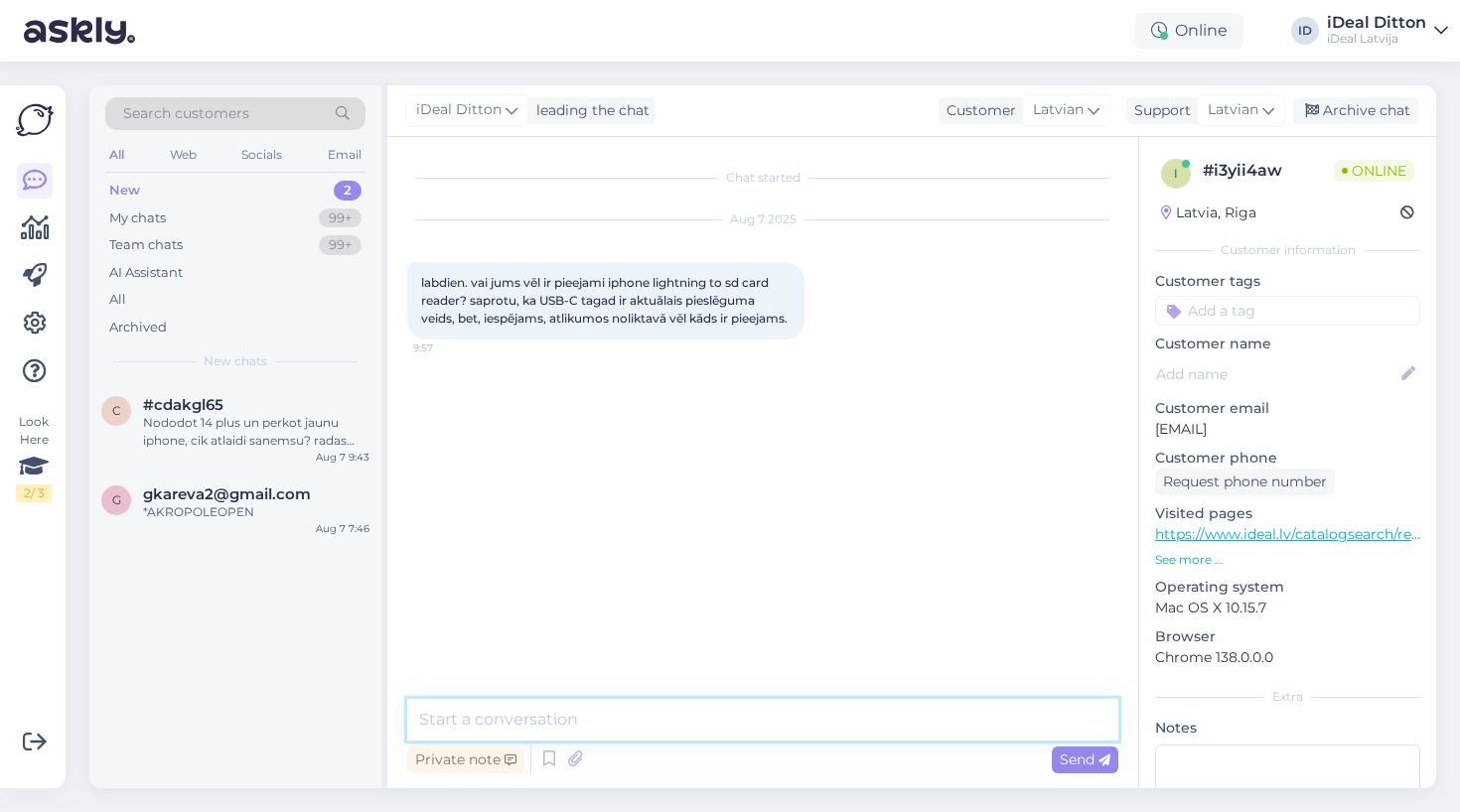 click at bounding box center [763, 720] 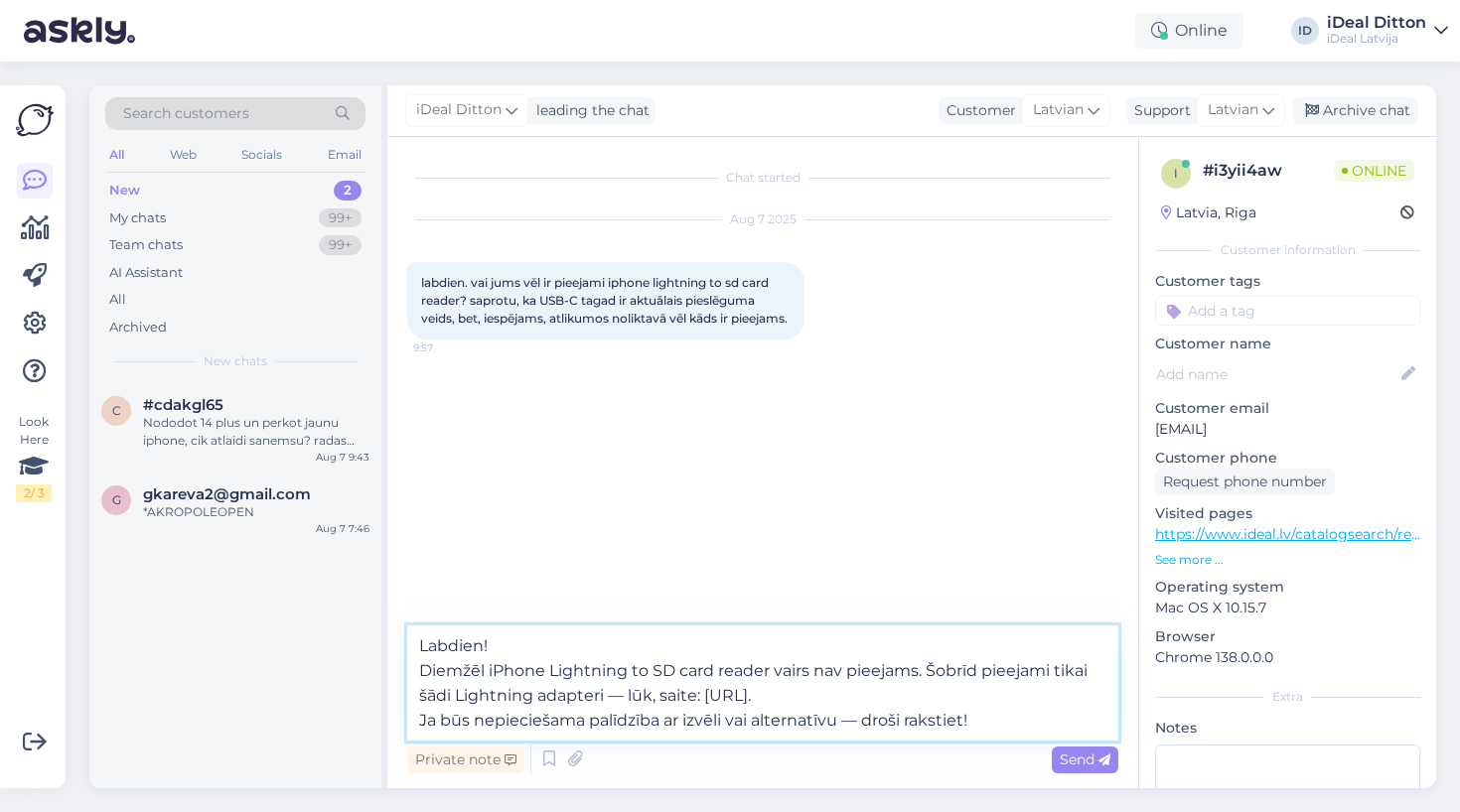 click on "Labdien!
Diemžēl iPhone Lightning to SD card reader vairs nav pieejams. Šobrīd pieejami tikai šādi Lightning adapteri — lūk, saite: [URL].
Ja būs nepieciešama palīdzība ar izvēli vai alternatīvu — droši rakstiet!" at bounding box center (763, 683) 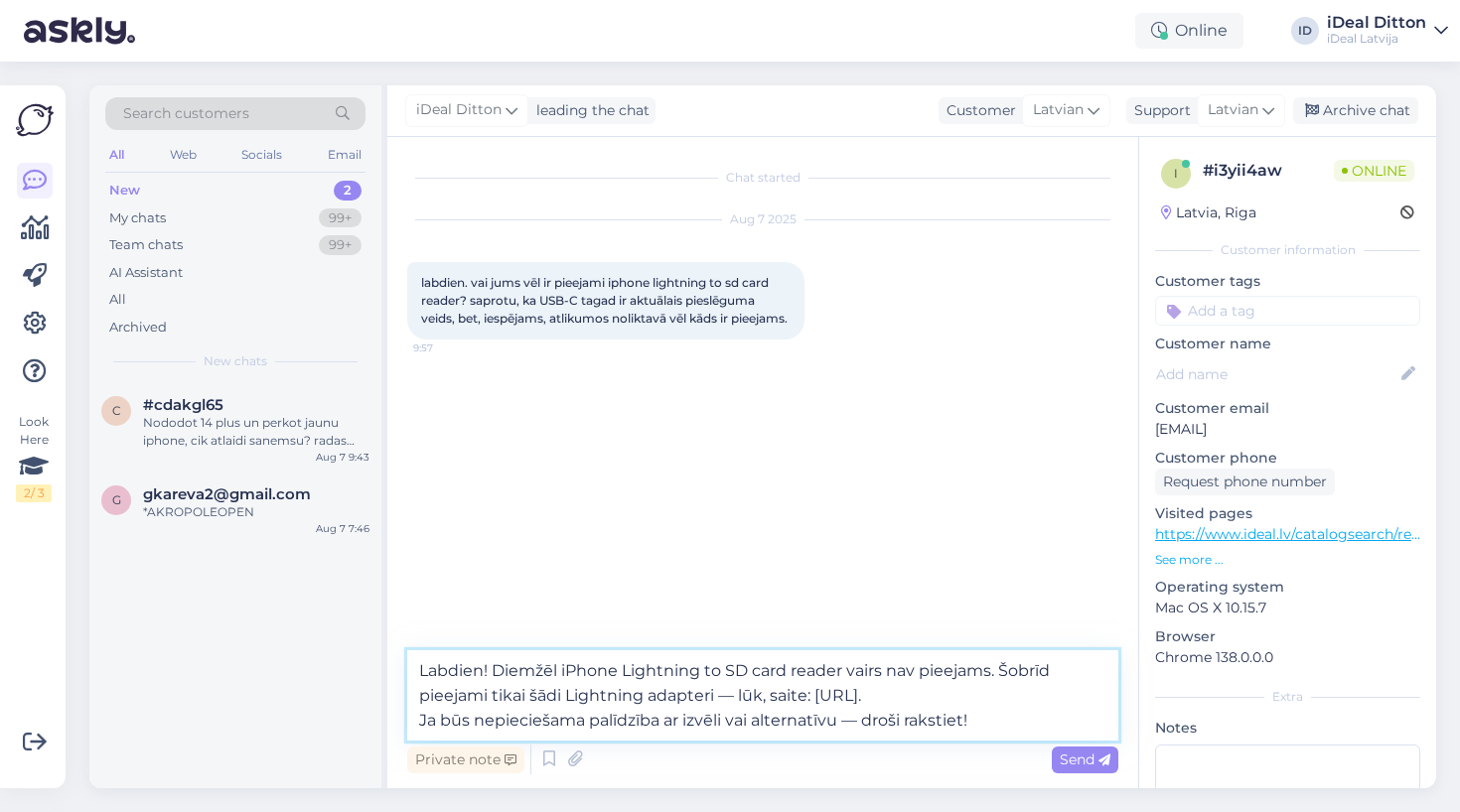 drag, startPoint x: 976, startPoint y: 697, endPoint x: 817, endPoint y: 695, distance: 159.0126 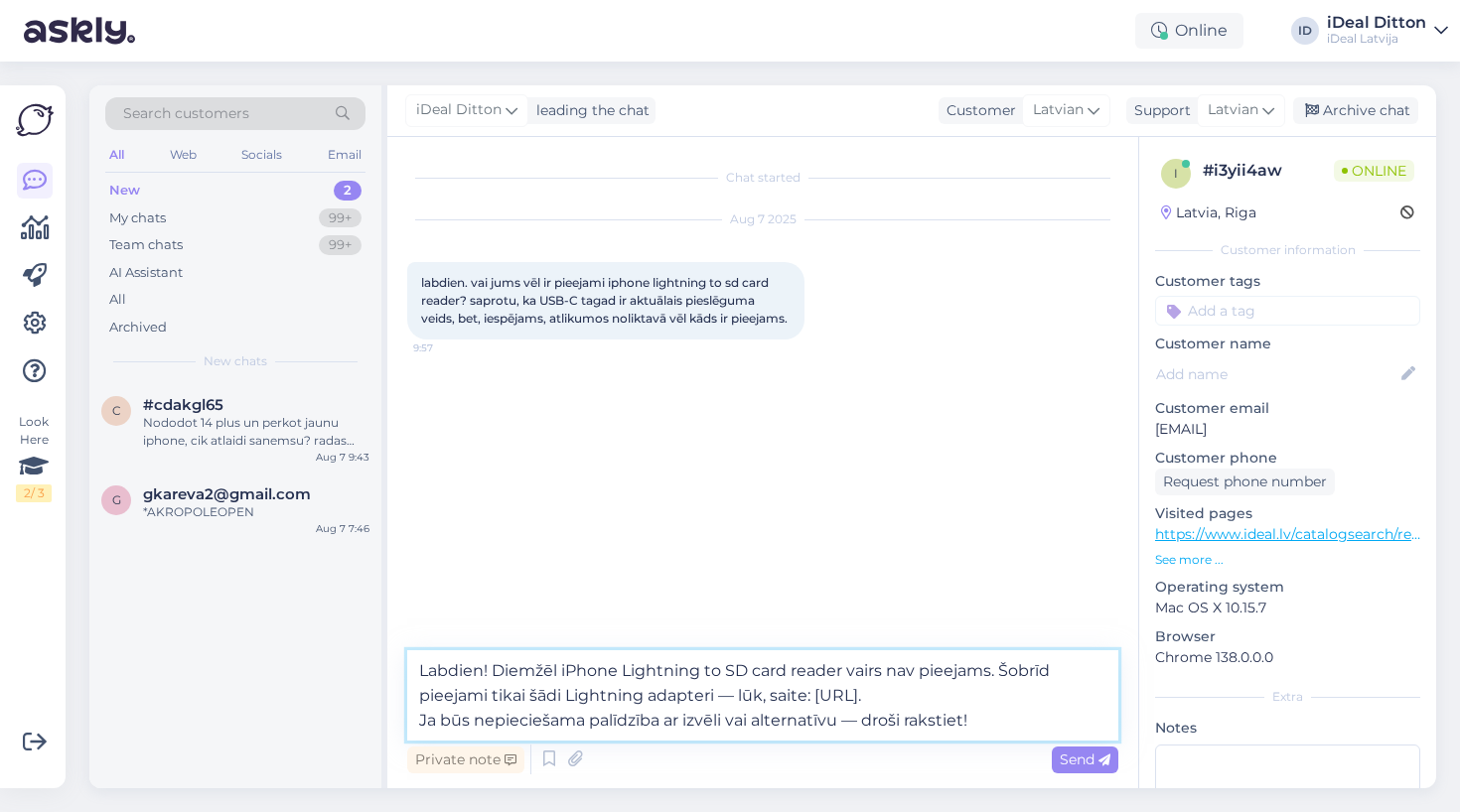 click on "Labdien! Diemžēl iPhone Lightning to SD card reader vairs nav pieejams. Šobrīd pieejami tikai šādi Lightning adapteri — lūk, saite: [URL].
Ja būs nepieciešama palīdzība ar izvēli vai alternatīvu — droši rakstiet!" at bounding box center [763, 695] 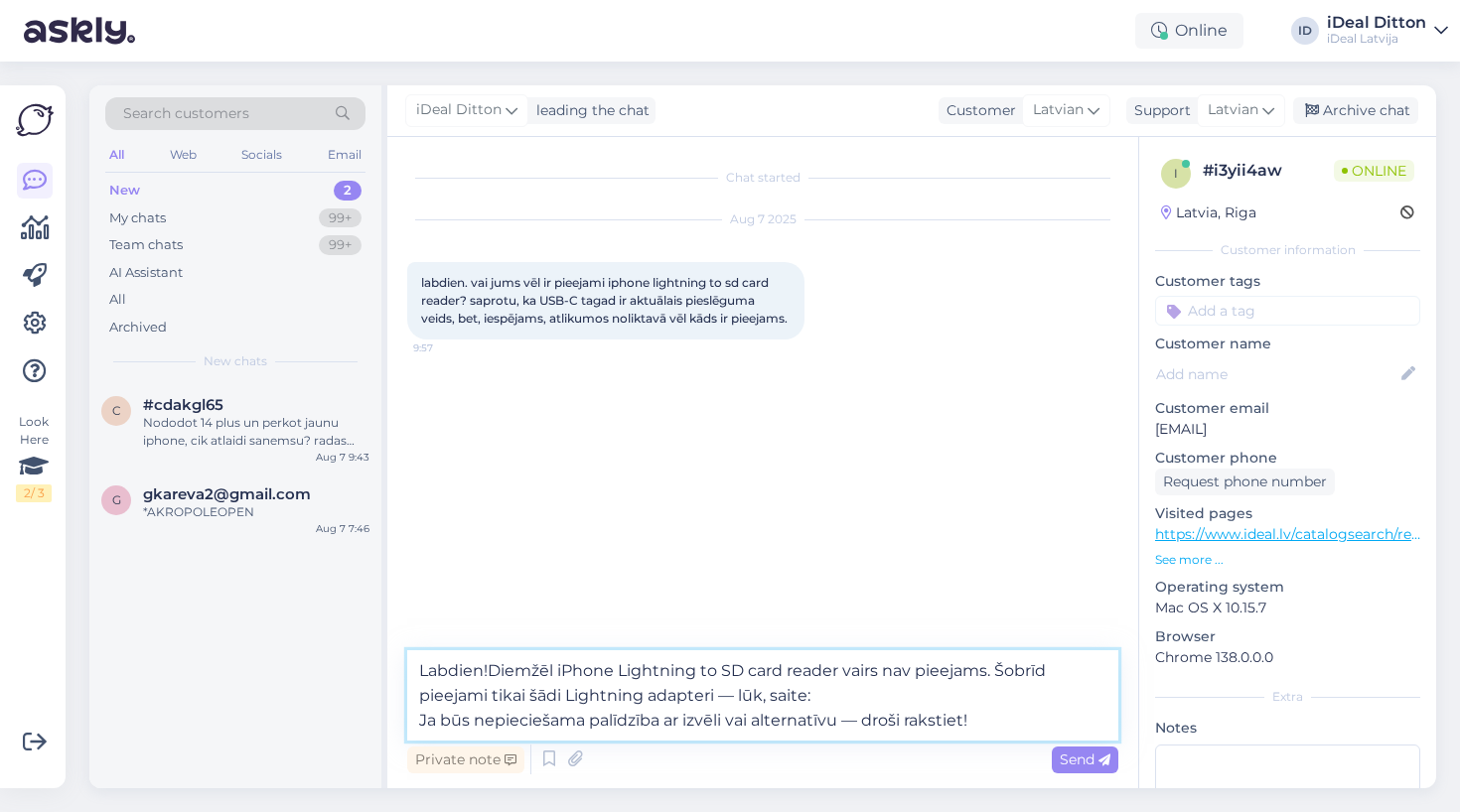 paste on "https://www.ideal.lv/catalogsearch/result/?q=adapter+lightning+" 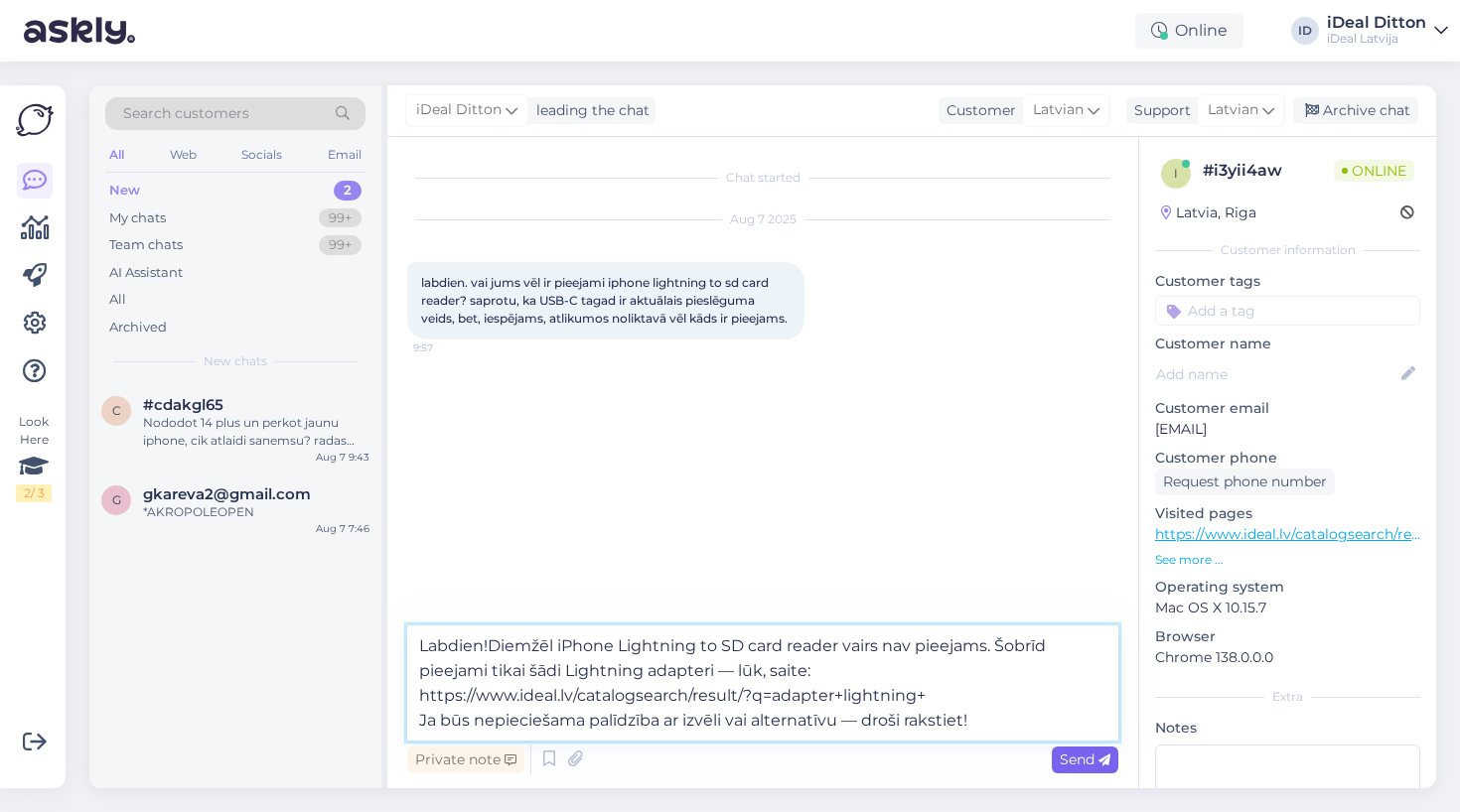type on "Labdien!Diemžēl iPhone Lightning to SD card reader vairs nav pieejams. Šobrīd pieejami tikai šādi Lightning adapteri — lūk, saite: https://www.ideal.lv/catalogsearch/result/?q=adapter+lightning+
Ja būs nepieciešama palīdzība ar izvēli vai alternatīvu — droši rakstiet!" 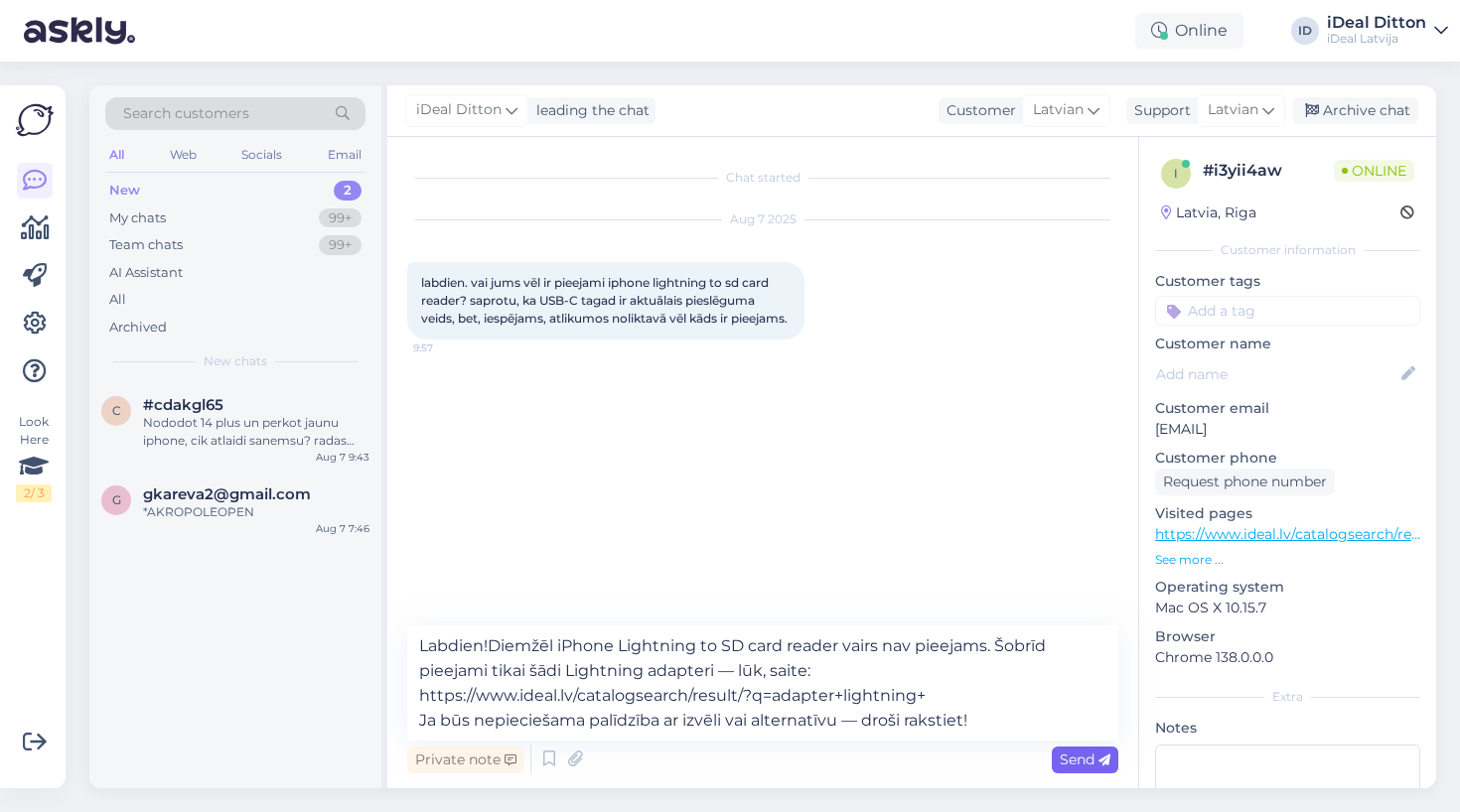 click on "Send" at bounding box center (1085, 759) 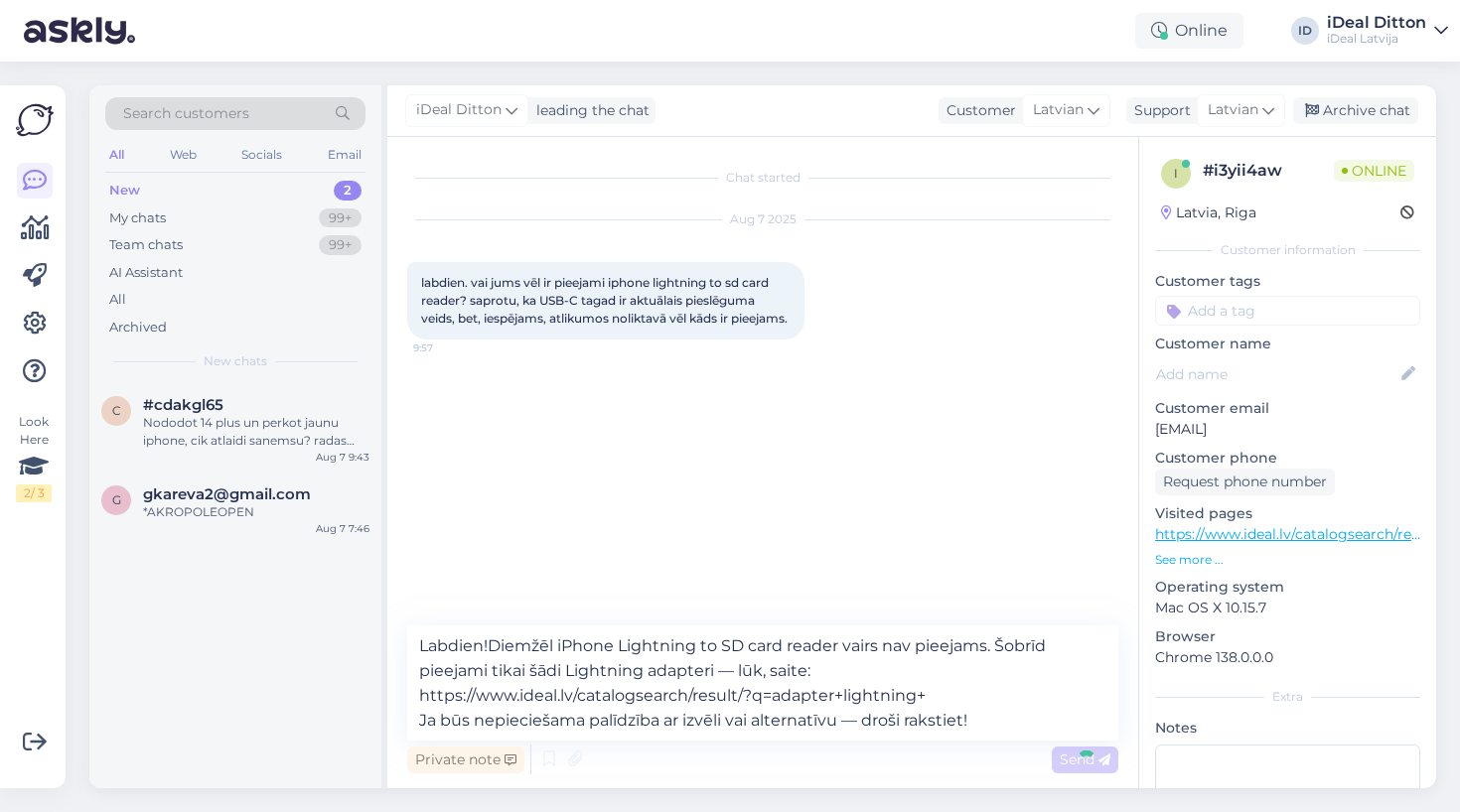 type 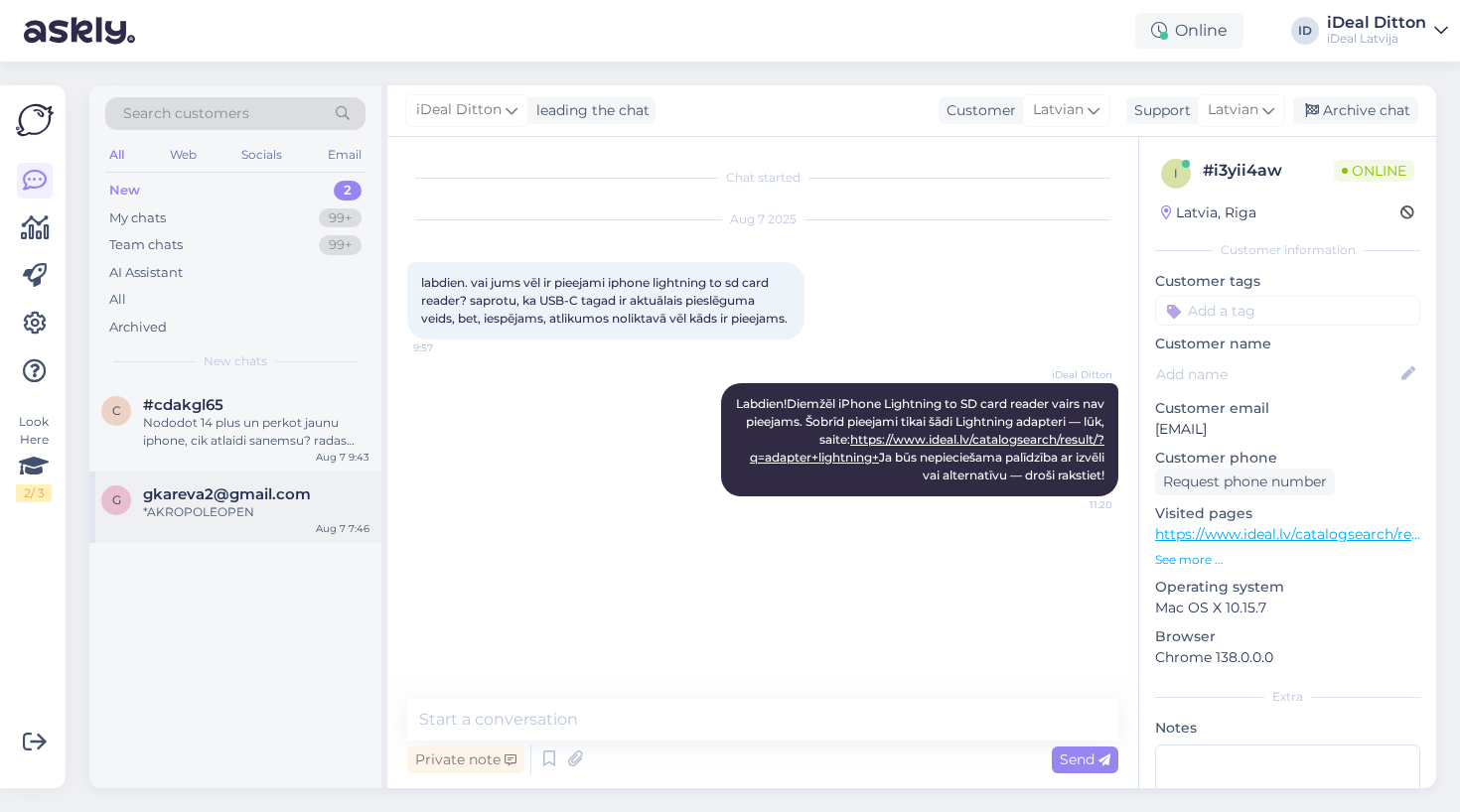 click on "[EMAIL] *AKROPOLEOPEN [MONTH] [DAY] [TIME]" at bounding box center (235, 507) 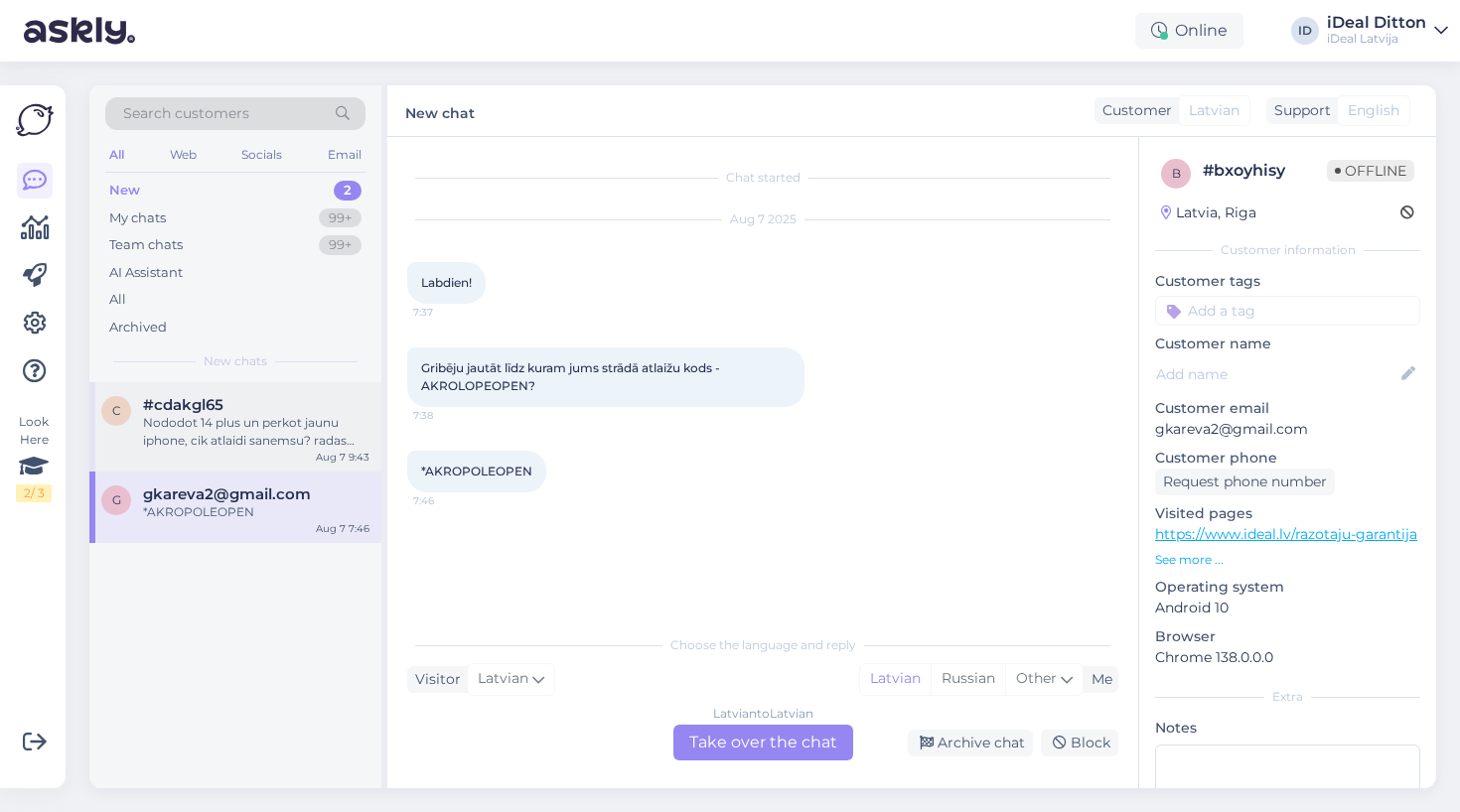 click on "Nododot 14 plus un perkot jaunu iphone, cik atlaidi sanemsu? radas 269 eiro un vel bus atlaide?" at bounding box center (256, 432) 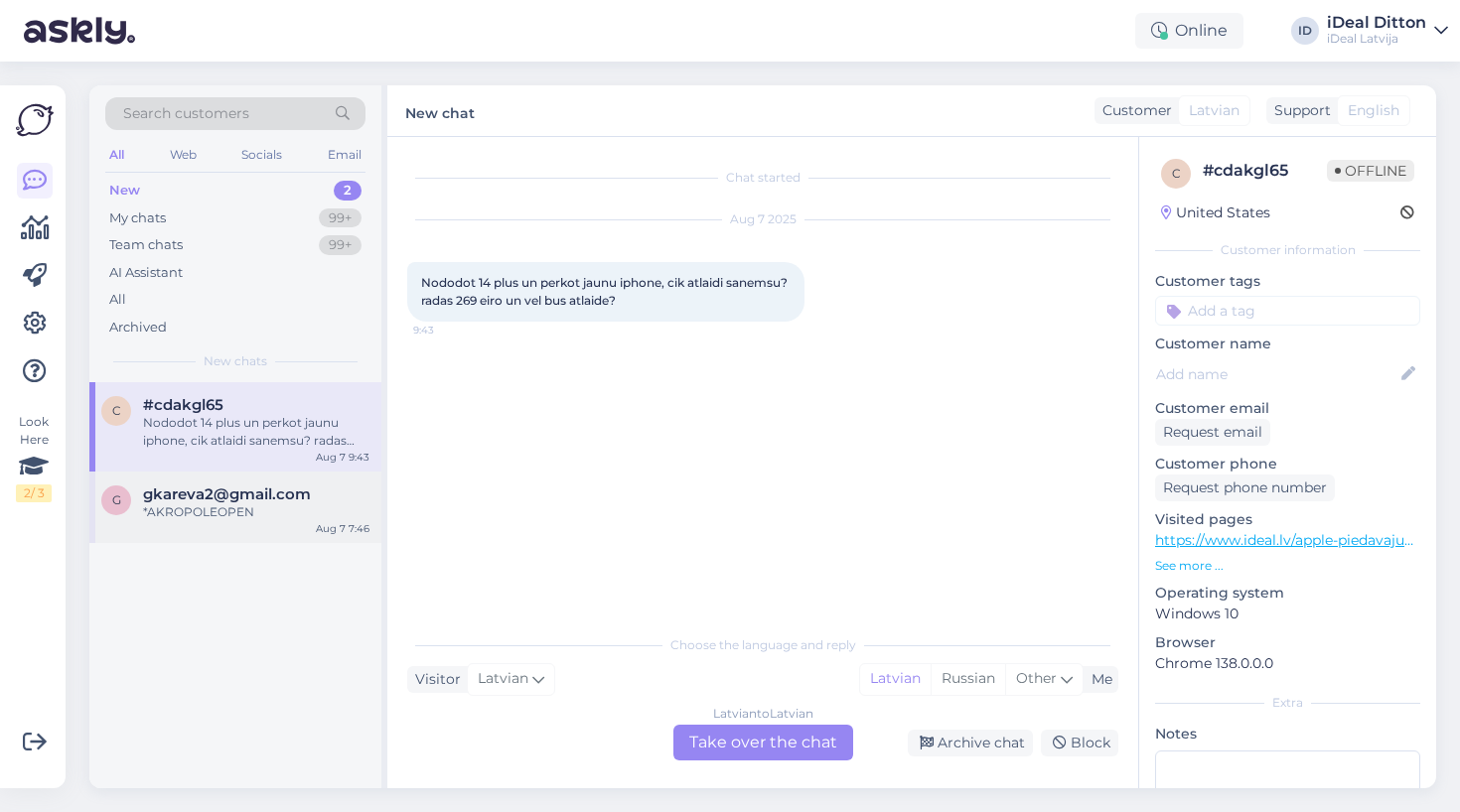 click on "*AKROPOLEOPEN" at bounding box center [256, 512] 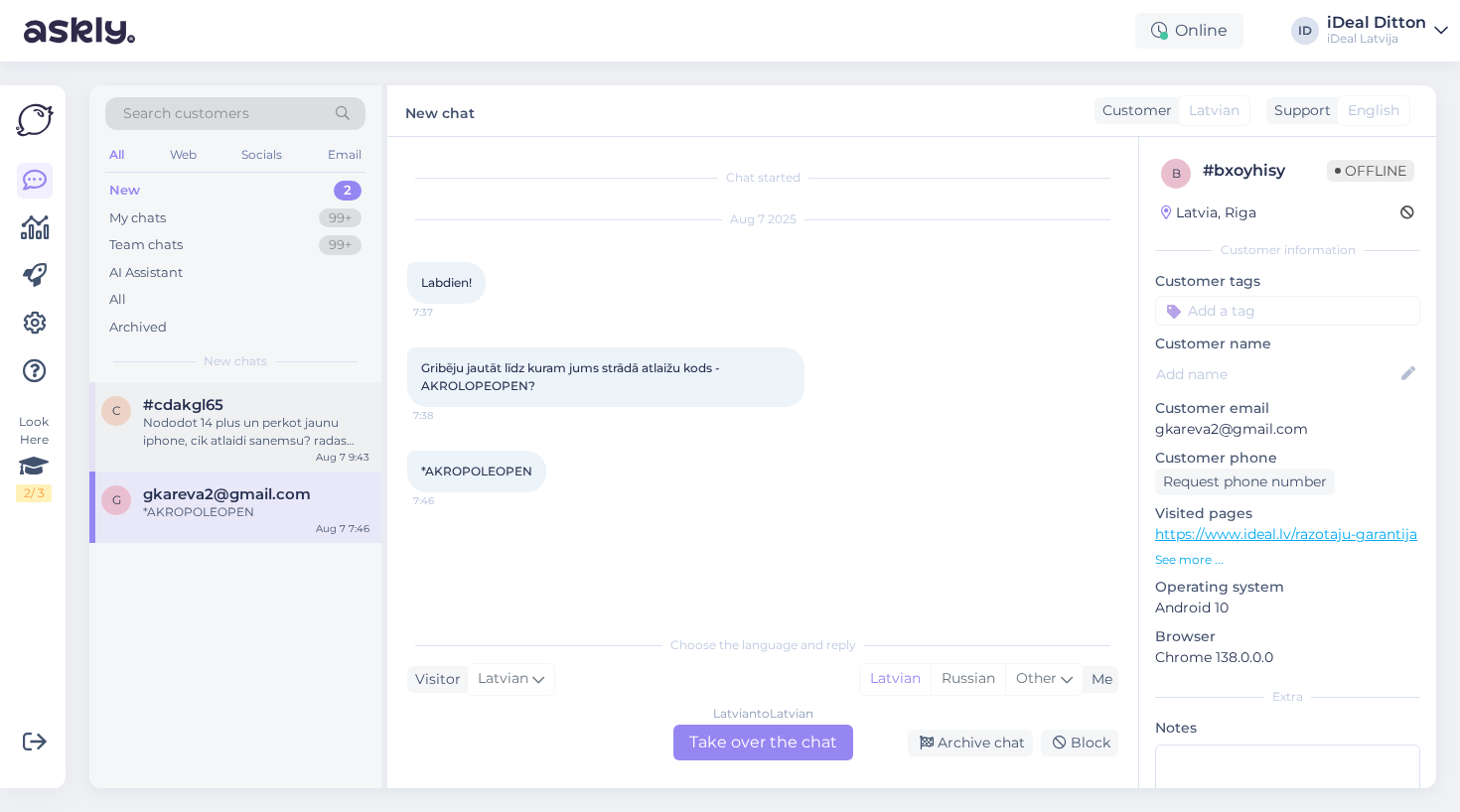 click on "Nododot 14 plus un perkot jaunu iphone, cik atlaidi sanemsu? radas 269 eiro un vel bus atlaide?" at bounding box center (256, 432) 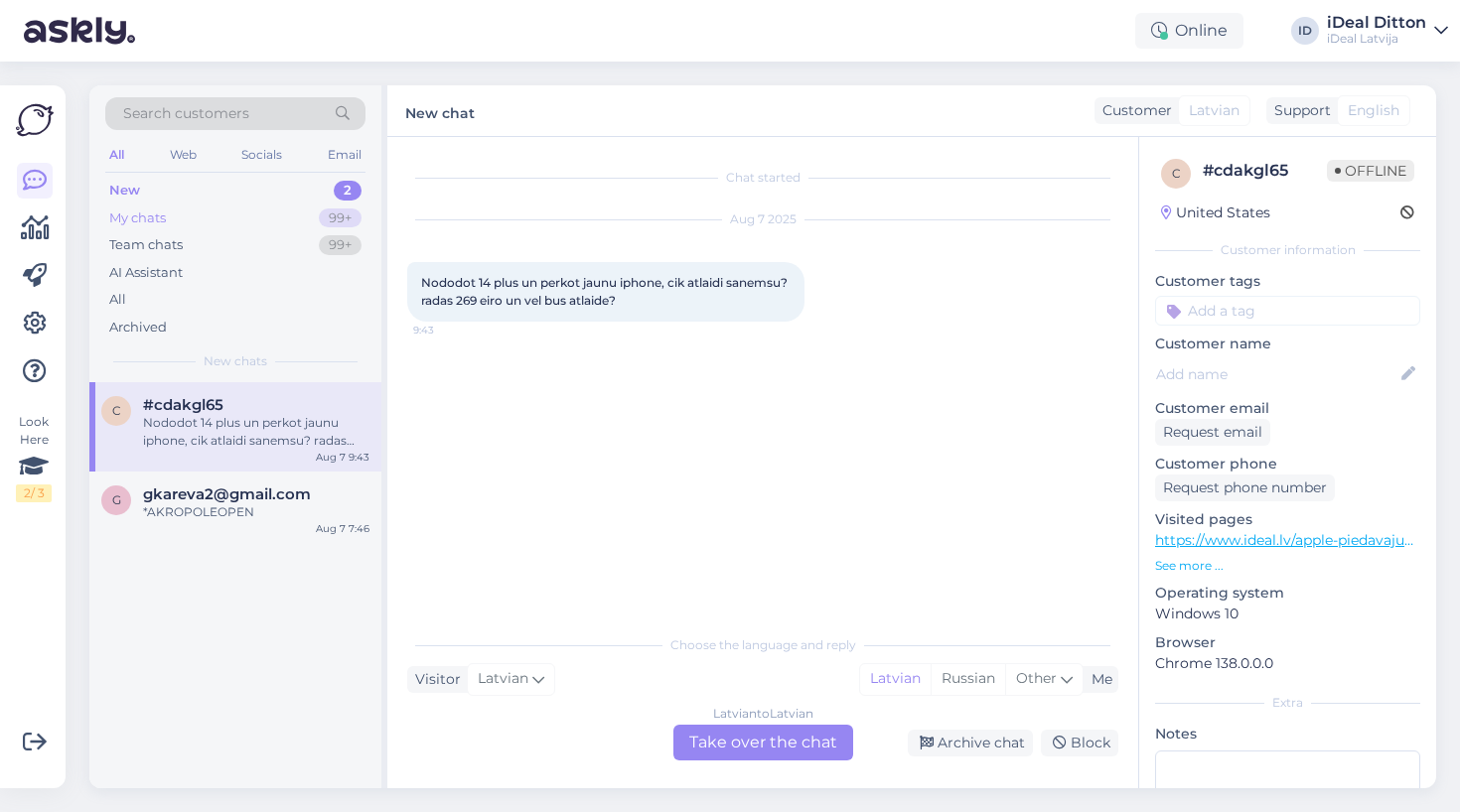 click on "My chats" at bounding box center (137, 218) 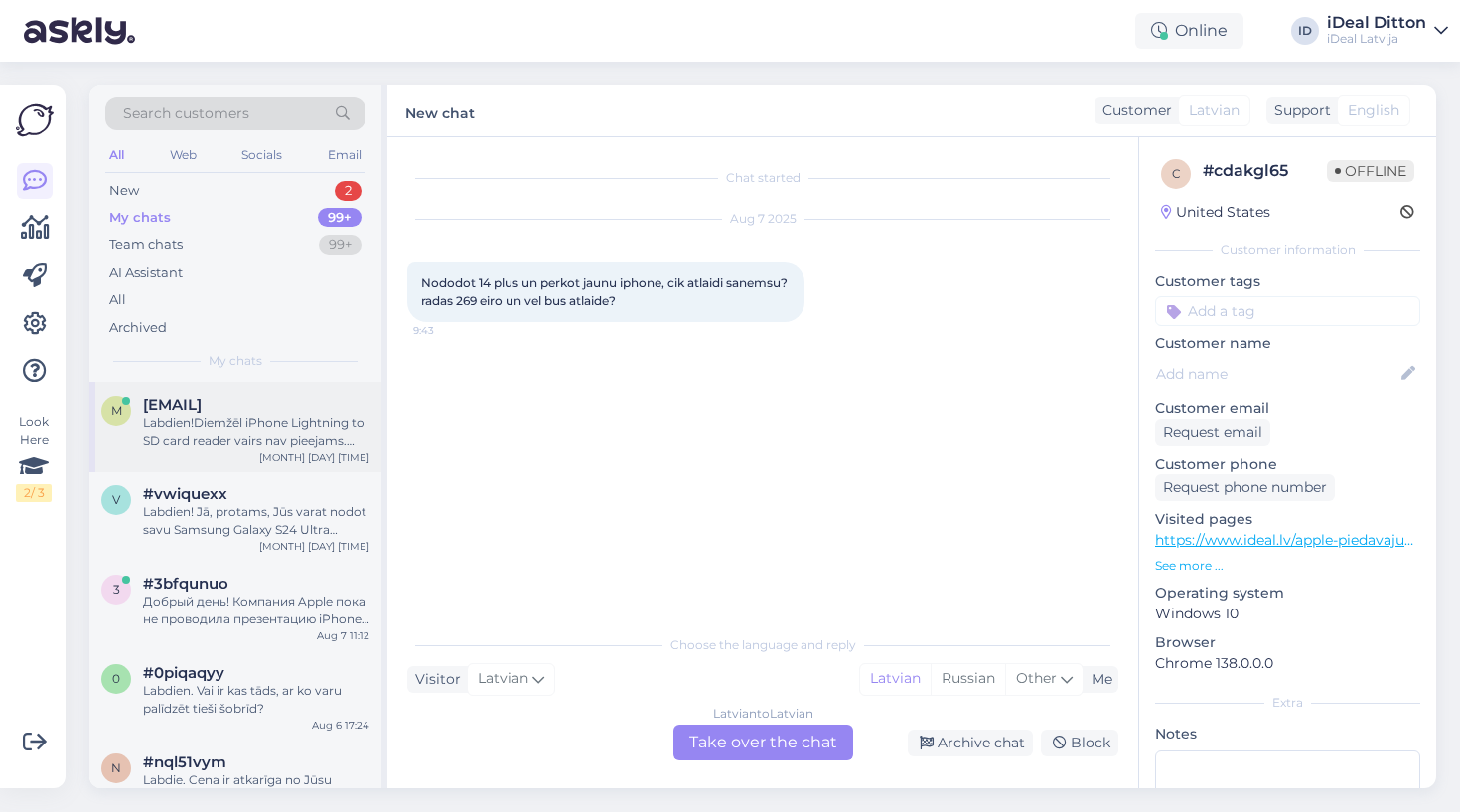 click on "Labdien!Diemžēl iPhone Lightning to SD card reader vairs nav pieejams. Šobrīd pieejami tikai šādi Lightning adapteri — lūk, saite: https://www.ideal.lv/catalogsearch/result/?q=adapter+lightning+
Ja būs nepieciešama palīdzība ar izvēli vai alternatīvu — droši rakstiet!" at bounding box center (256, 432) 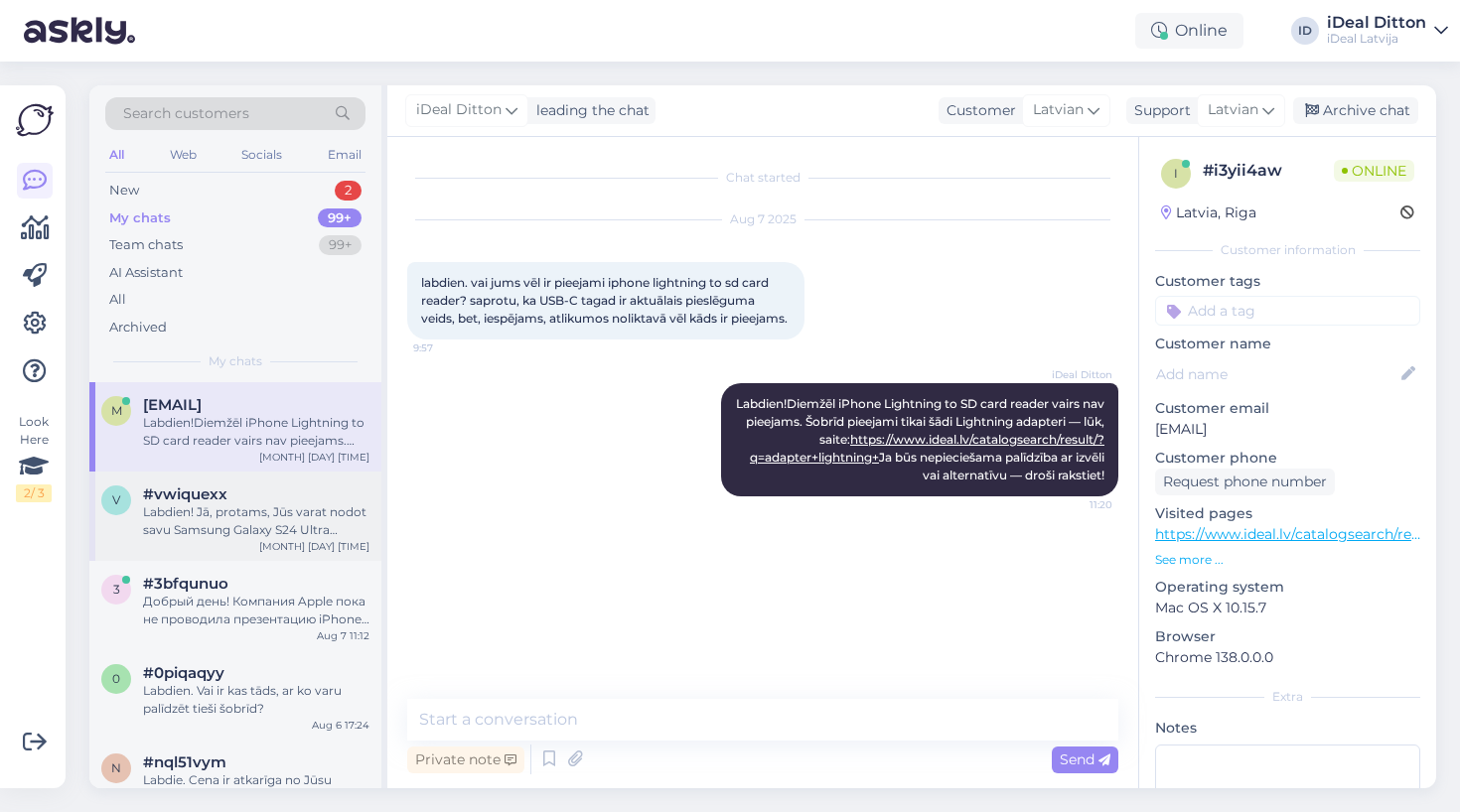 click on "Labdien! Jā, protams, Jūs varat nodot savu Samsung Galaxy S24 Ultra Trade-In programmā. Mēs pieņemam līdz 5 ierīcēm (ne tikai Apple) kā daļu no maksājuma par vienu jaunu ierīci. Jūsu telefons var tikt izmantots kā pirmā iemaksa. Būsim priecīgi palīdzēt ar novērtējumu un noformēšanu." at bounding box center (256, 521) 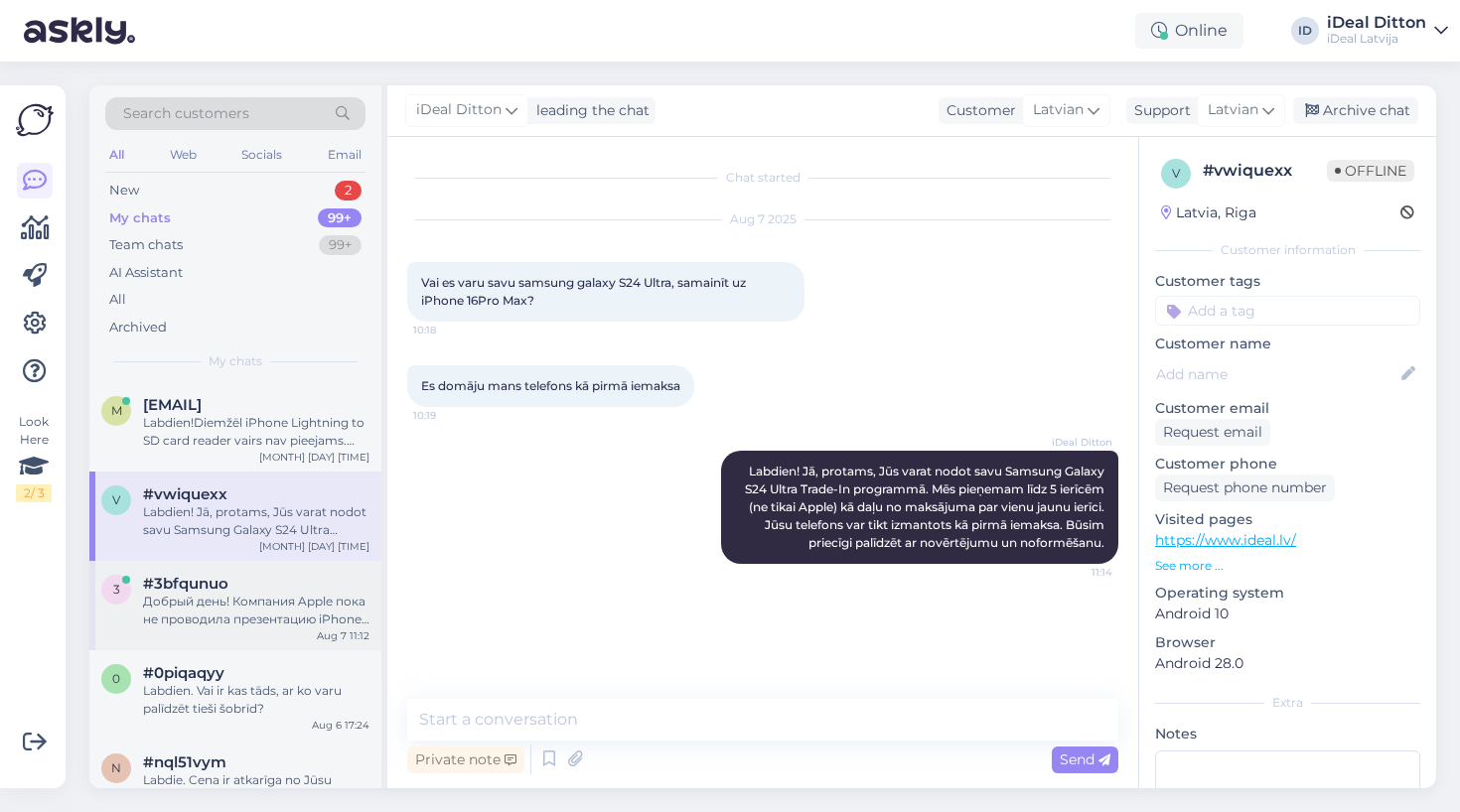 click on "Добрый день! Компания Apple пока не проводила презентацию iPhone 17, поэтому точной информации о дате выхода и стоимости, к сожалению, нет. Как только появятся официальные данные, мы обязательно сообщим об этом. Следите за нашими обновлениями!" at bounding box center (256, 610) 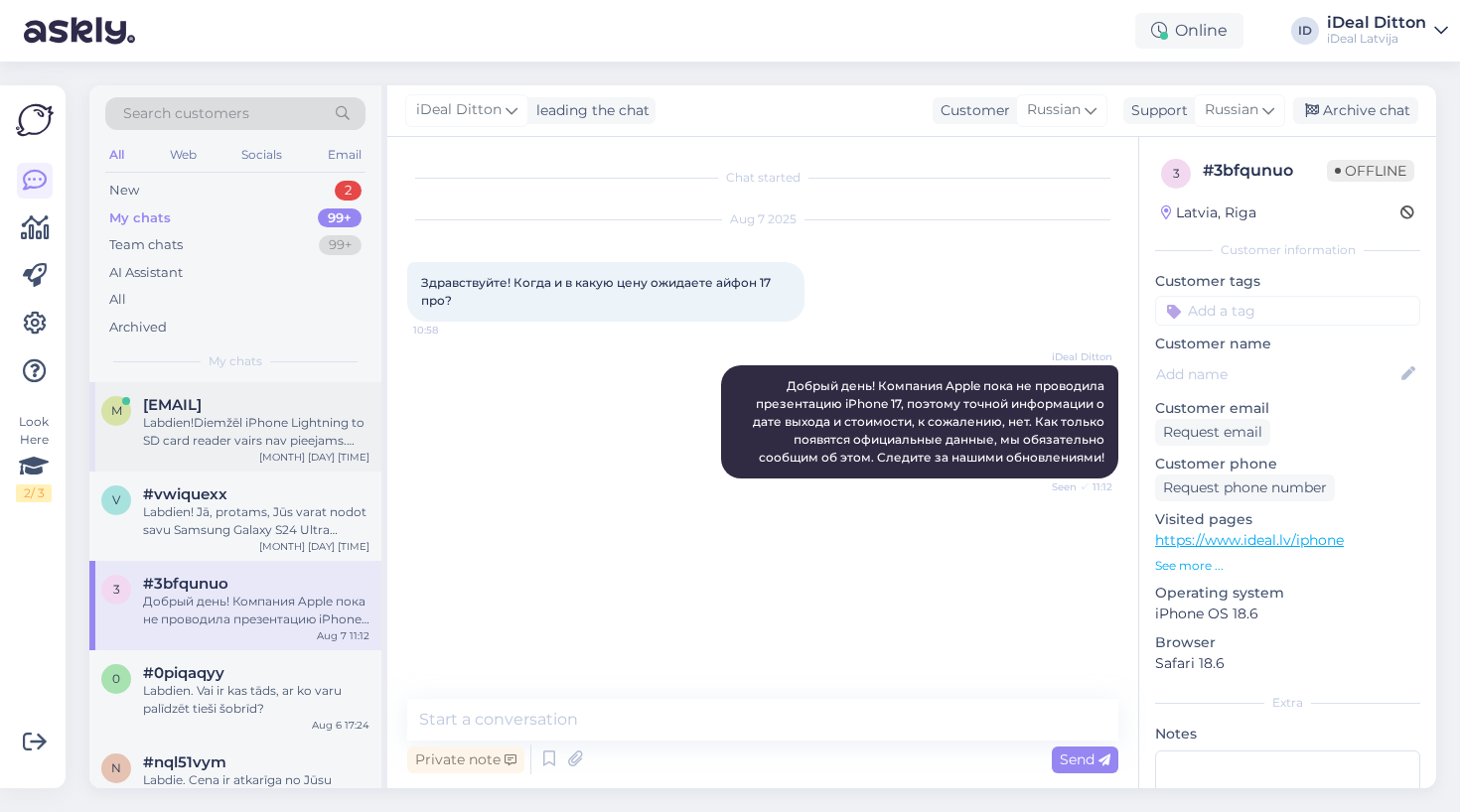 click on "Labdien!Diemžēl iPhone Lightning to SD card reader vairs nav pieejams. Šobrīd pieejami tikai šādi Lightning adapteri — lūk, saite: https://www.ideal.lv/catalogsearch/result/?q=adapter+lightning+
Ja būs nepieciešama palīdzība ar izvēli vai alternatīvu — droši rakstiet!" at bounding box center [256, 432] 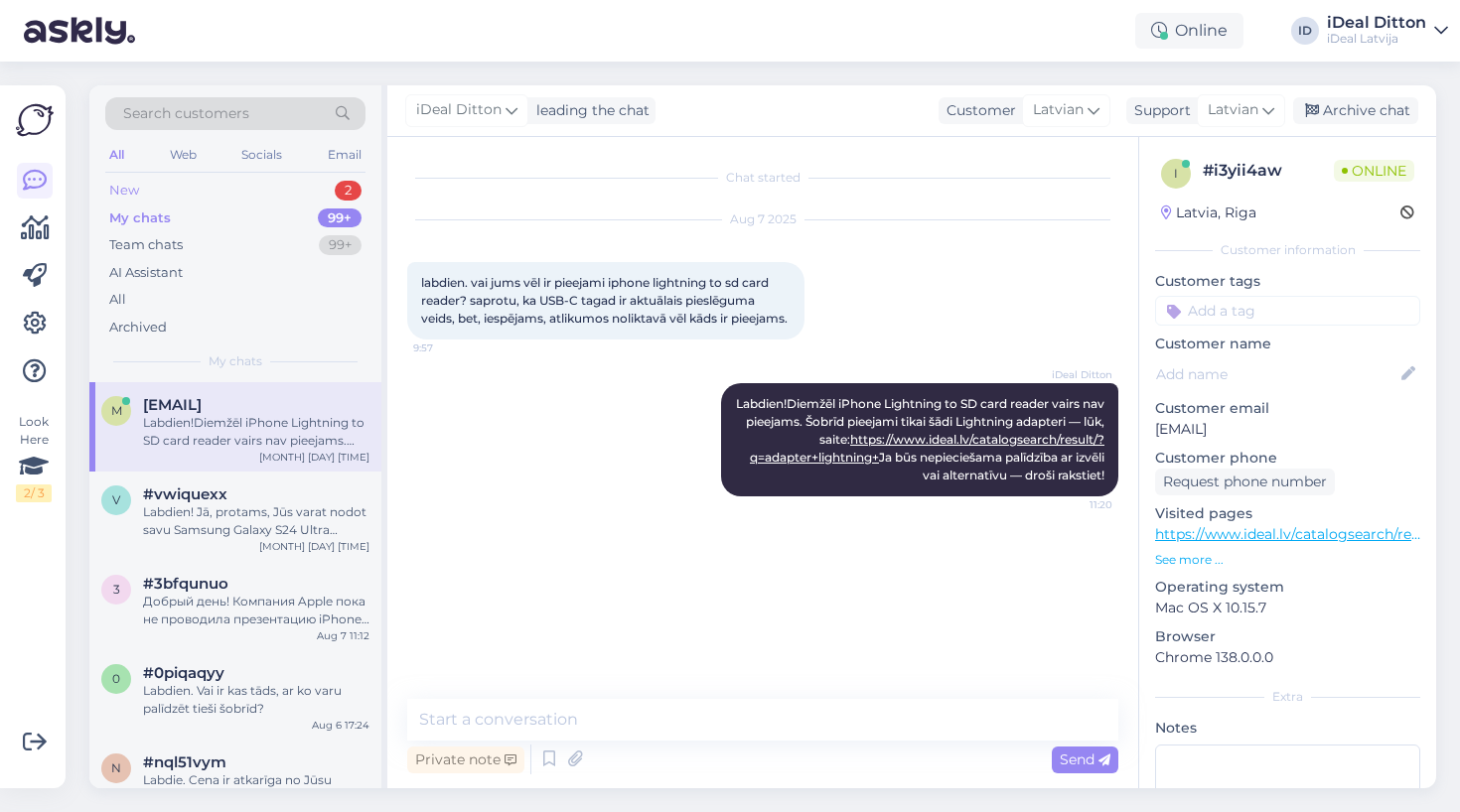 click on "New 2" at bounding box center [235, 191] 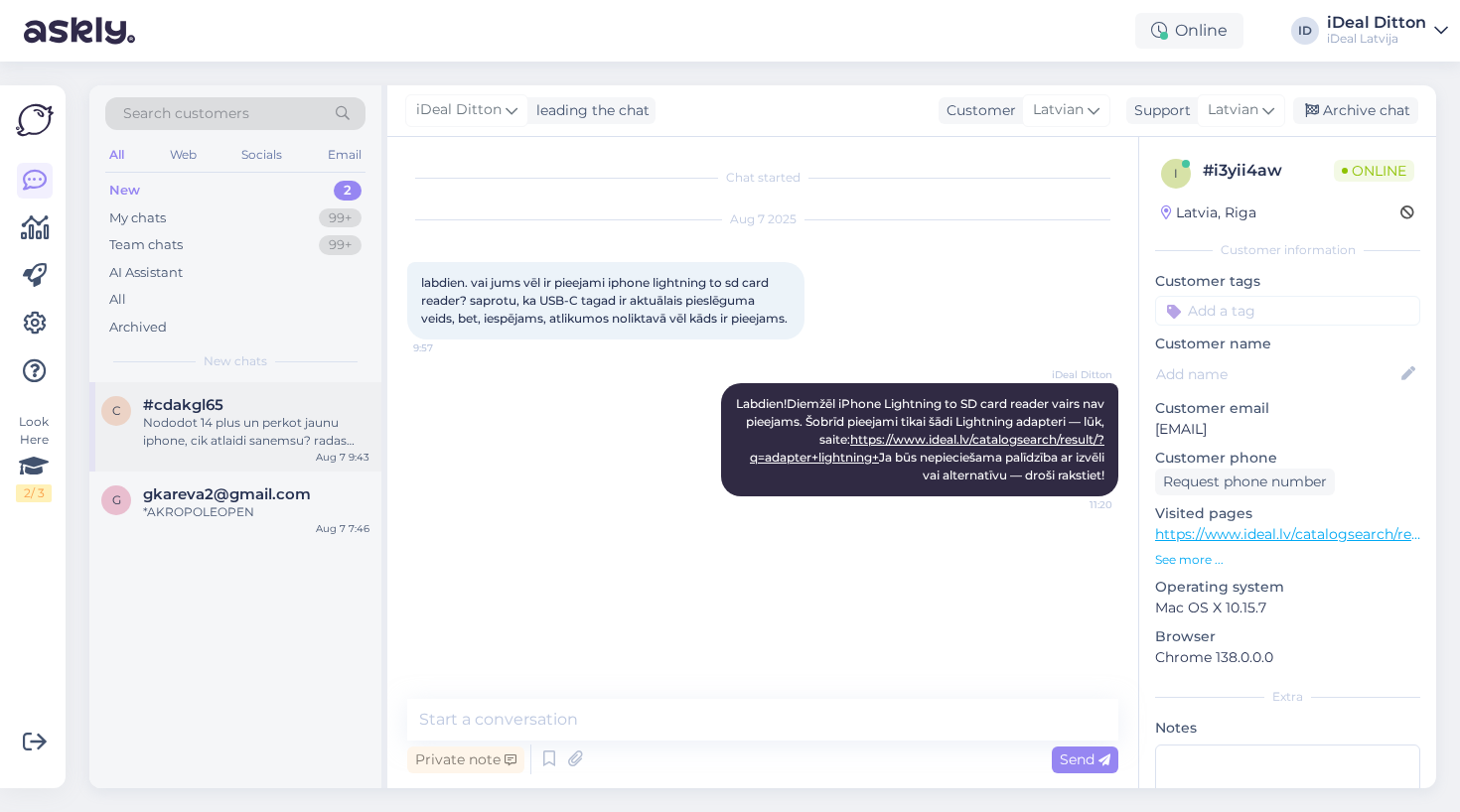 click on "Nododot 14 plus un perkot jaunu iphone, cik atlaidi sanemsu? radas 269 eiro un vel bus atlaide?" at bounding box center [256, 432] 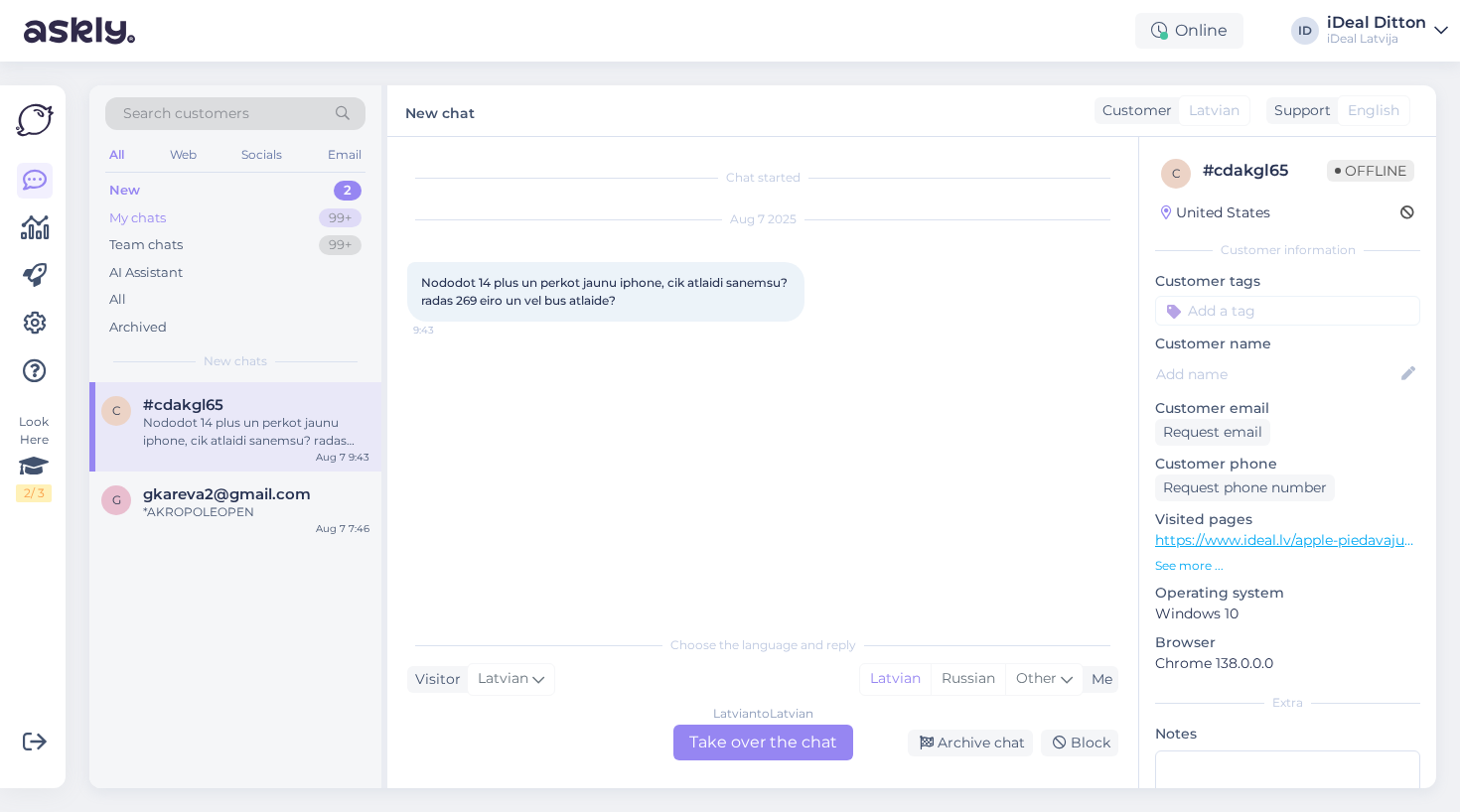 click on "My chats" at bounding box center (137, 218) 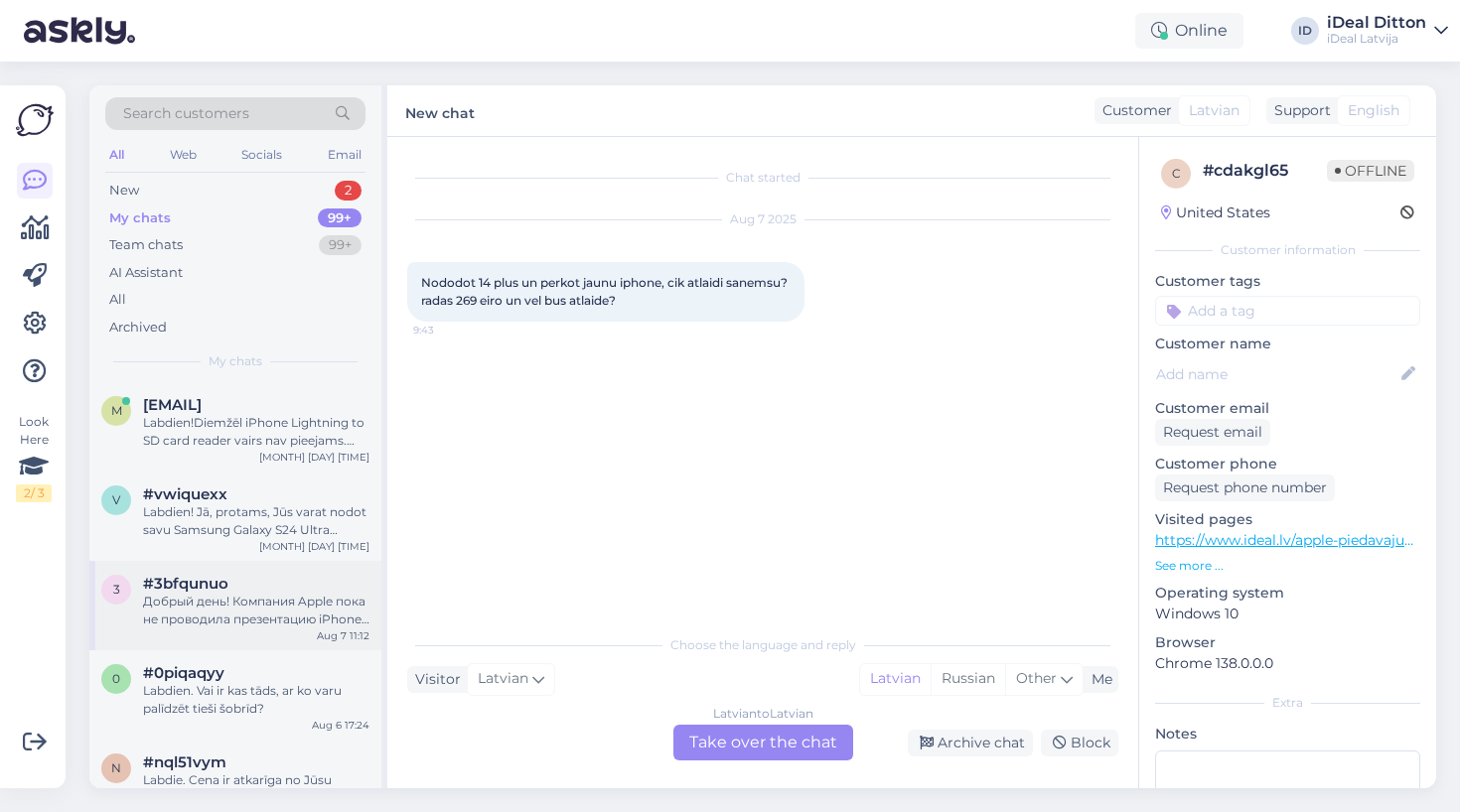 click on "#3bfqunuo" at bounding box center (186, 584) 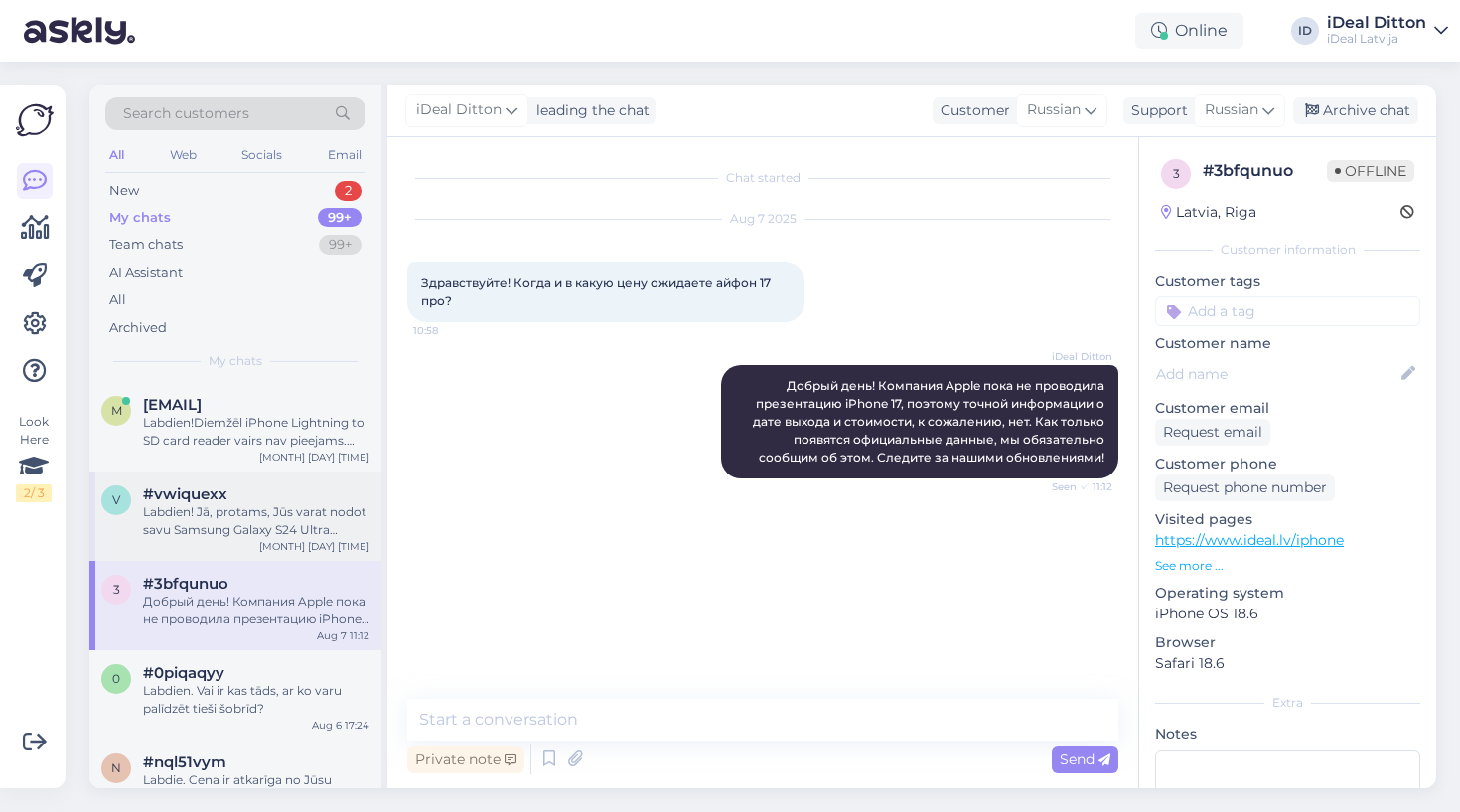 click on "Labdien! Jā, protams, Jūs varat nodot savu Samsung Galaxy S24 Ultra Trade-In programmā. Mēs pieņemam līdz 5 ierīcēm (ne tikai Apple) kā daļu no maksājuma par vienu jaunu ierīci. Jūsu telefons var tikt izmantots kā pirmā iemaksa. Būsim priecīgi palīdzēt ar novērtējumu un noformēšanu." at bounding box center [256, 521] 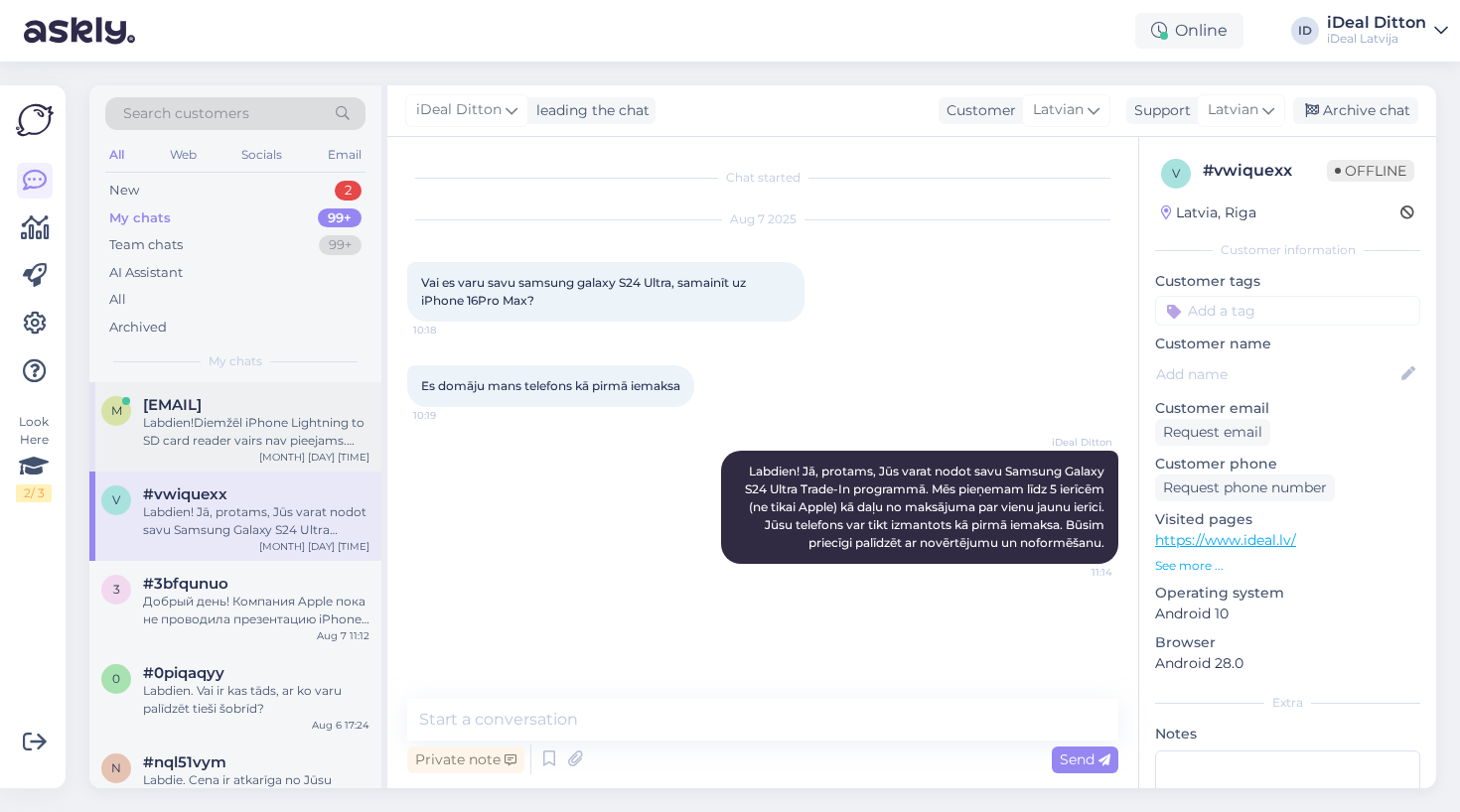 click on "Labdien!Diemžēl iPhone Lightning to SD card reader vairs nav pieejams. Šobrīd pieejami tikai šādi Lightning adapteri — lūk, saite: https://www.ideal.lv/catalogsearch/result/?q=adapter+lightning+
Ja būs nepieciešama palīdzība ar izvēli vai alternatīvu — droši rakstiet!" at bounding box center [256, 432] 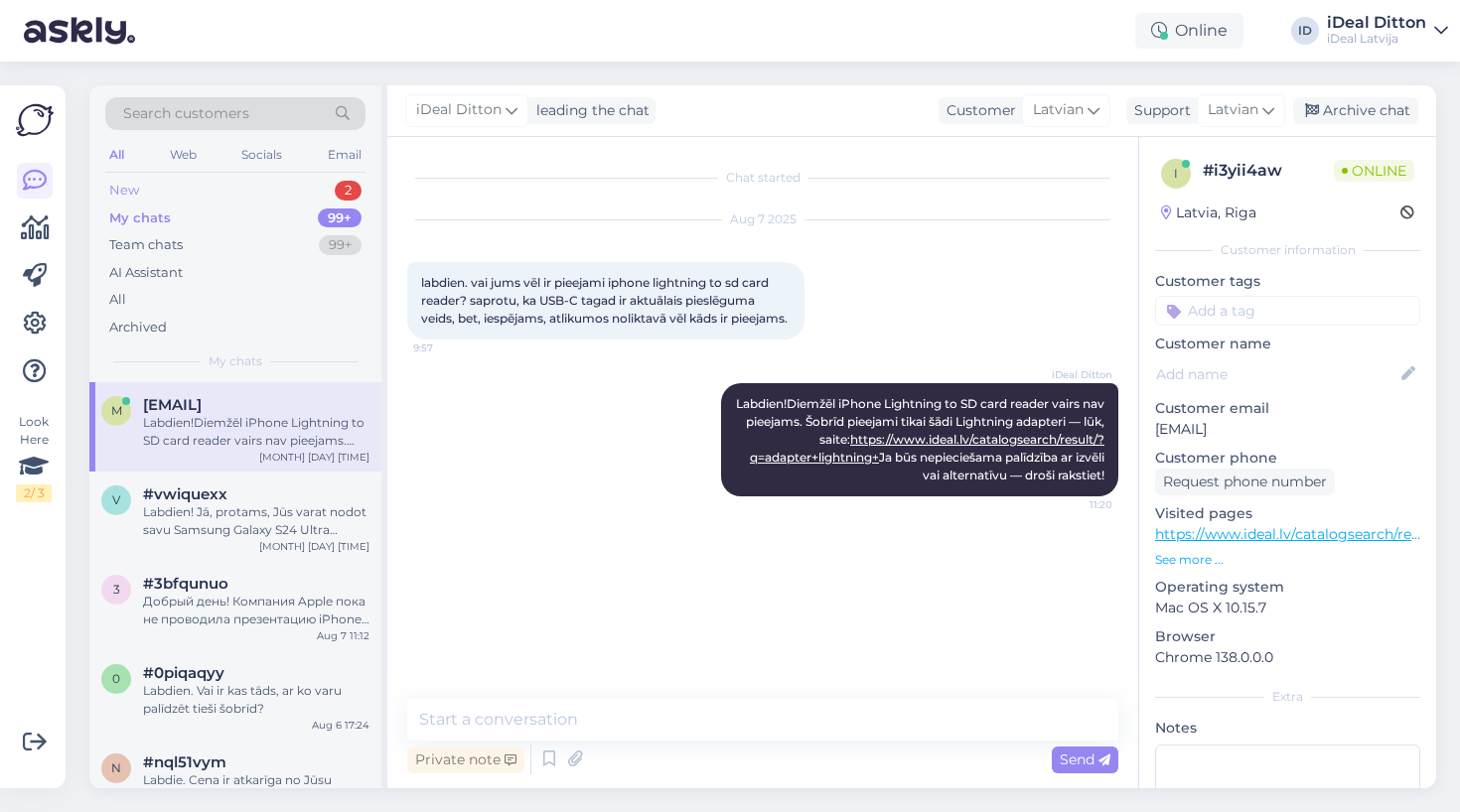 click on "New 2" at bounding box center (235, 191) 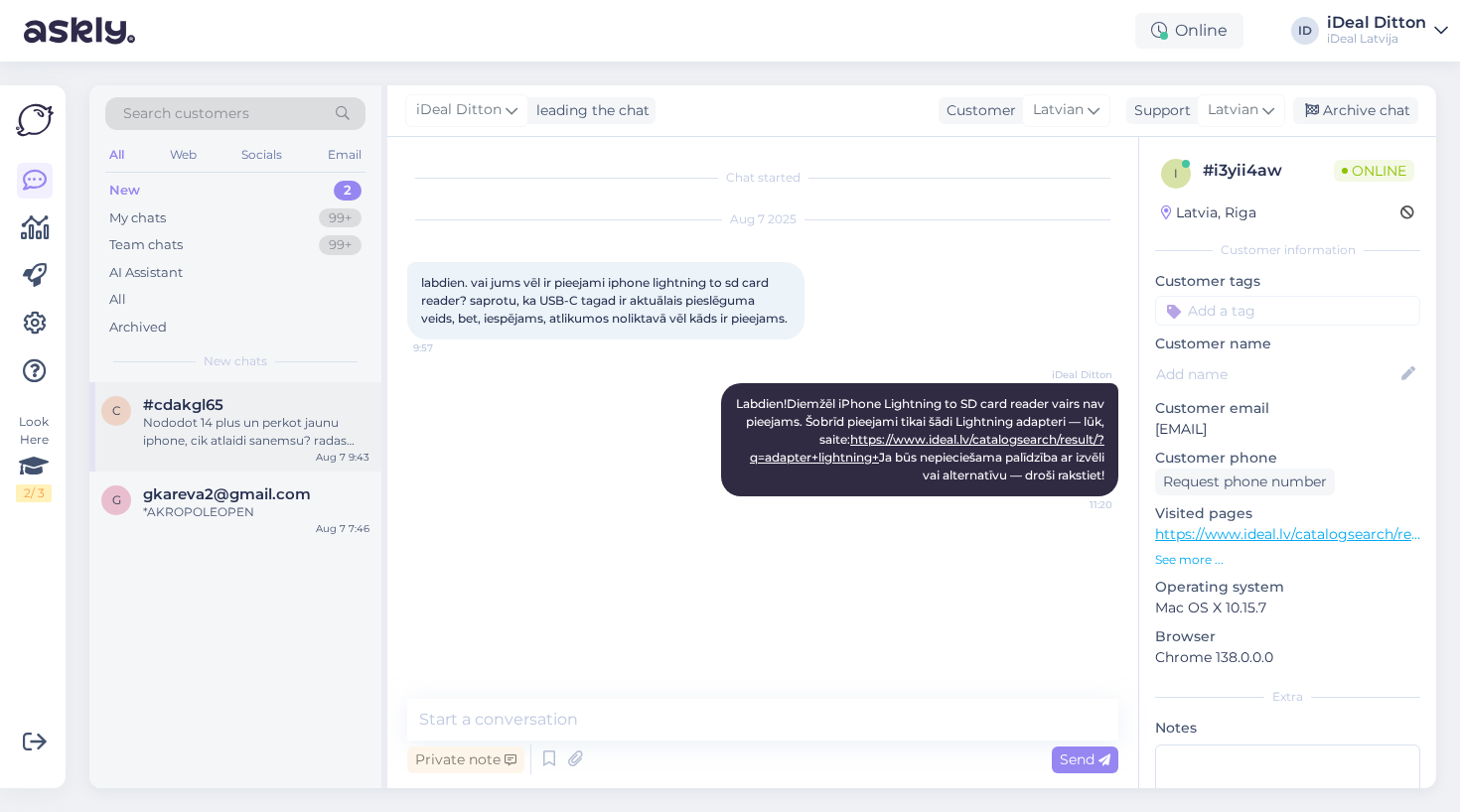 click on "Nododot 14 plus un perkot jaunu iphone, cik atlaidi sanemsu? radas 269 eiro un vel bus atlaide?" at bounding box center (256, 432) 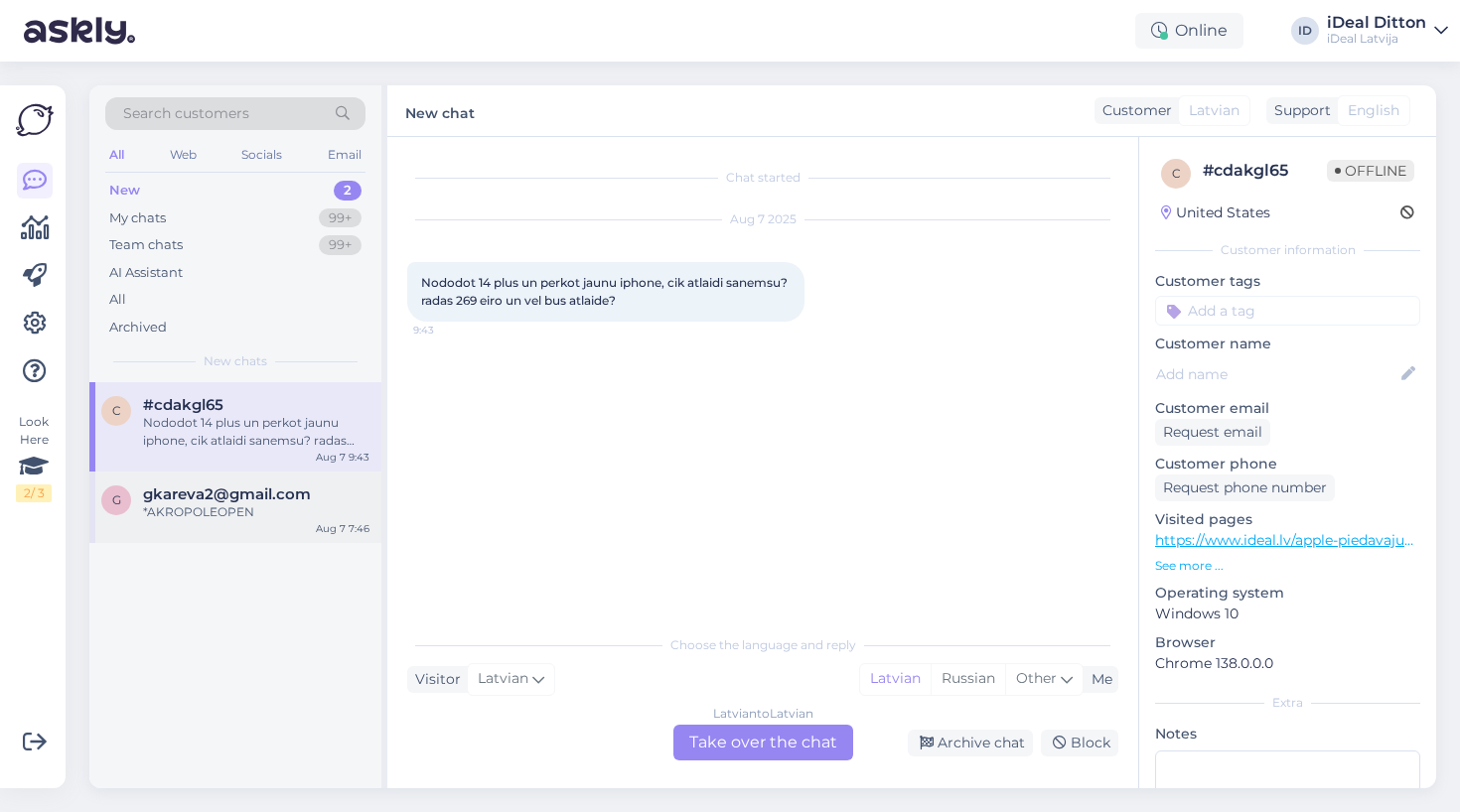 click on "*AKROPOLEOPEN" at bounding box center (256, 512) 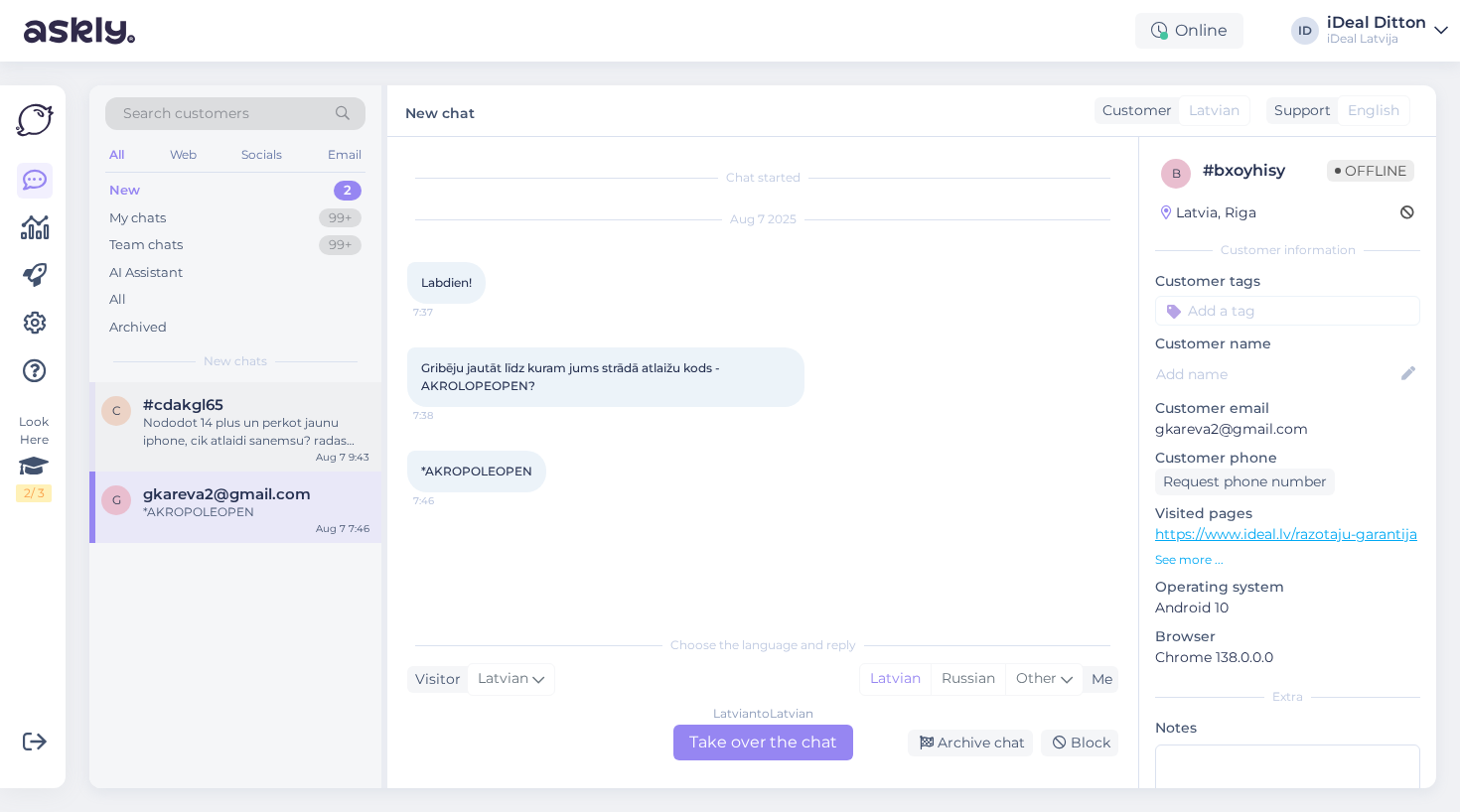 click on "Nododot 14 plus un perkot jaunu iphone, cik atlaidi sanemsu? radas 269 eiro un vel bus atlaide?" at bounding box center (256, 432) 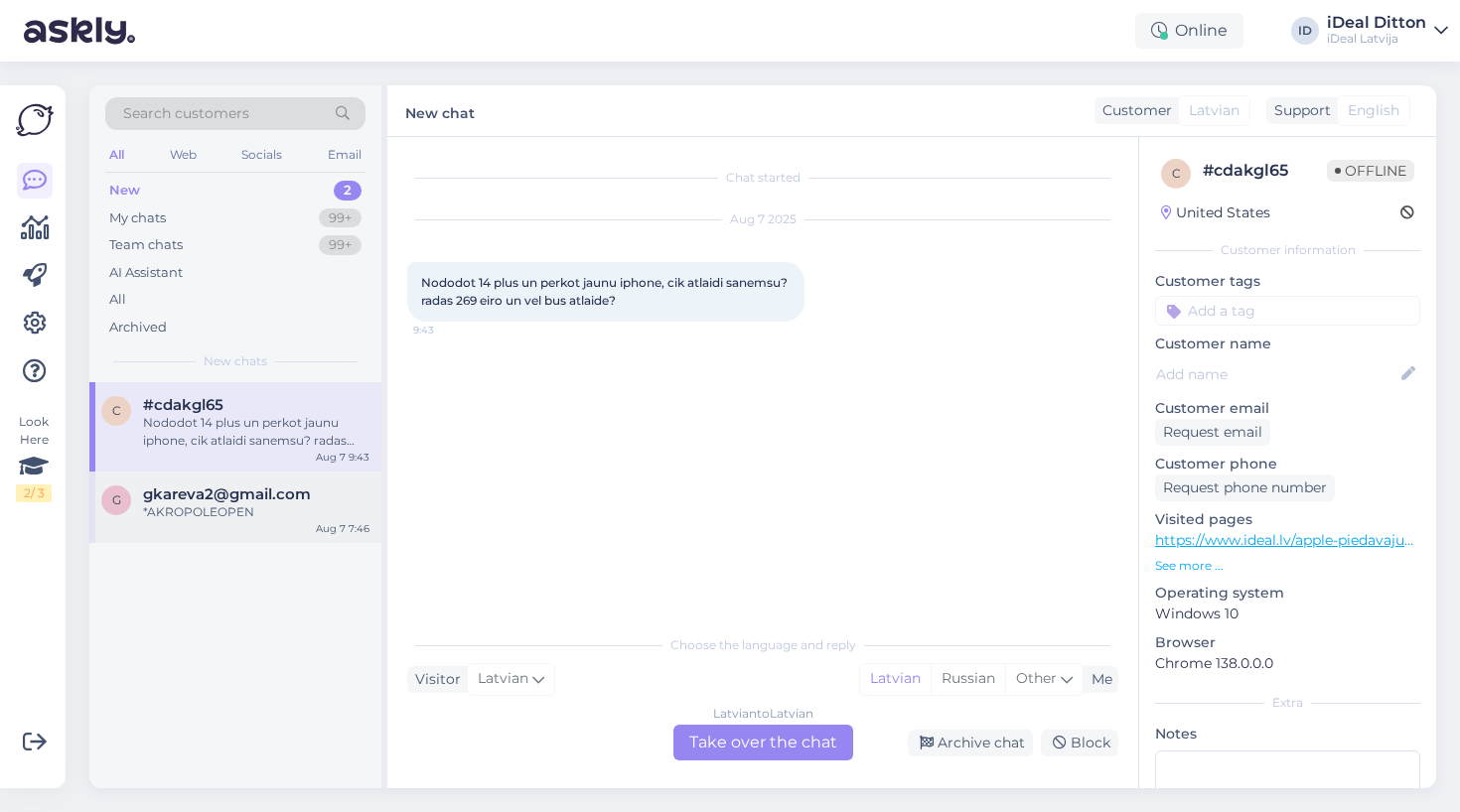click on "*AKROPOLEOPEN" at bounding box center (256, 512) 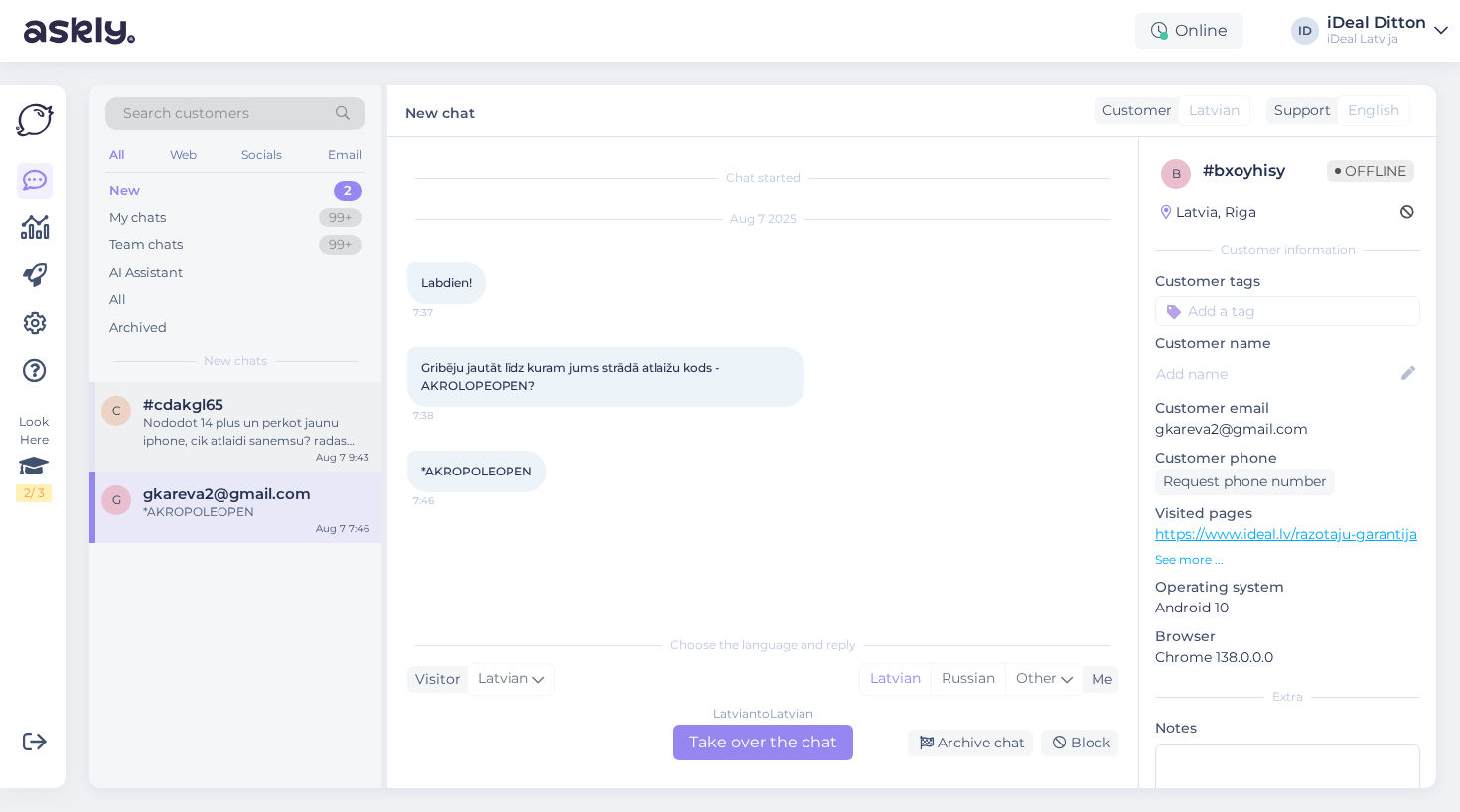 click on "Nododot 14 plus un perkot jaunu iphone, cik atlaidi sanemsu? radas 269 eiro un vel bus atlaide?" at bounding box center [256, 432] 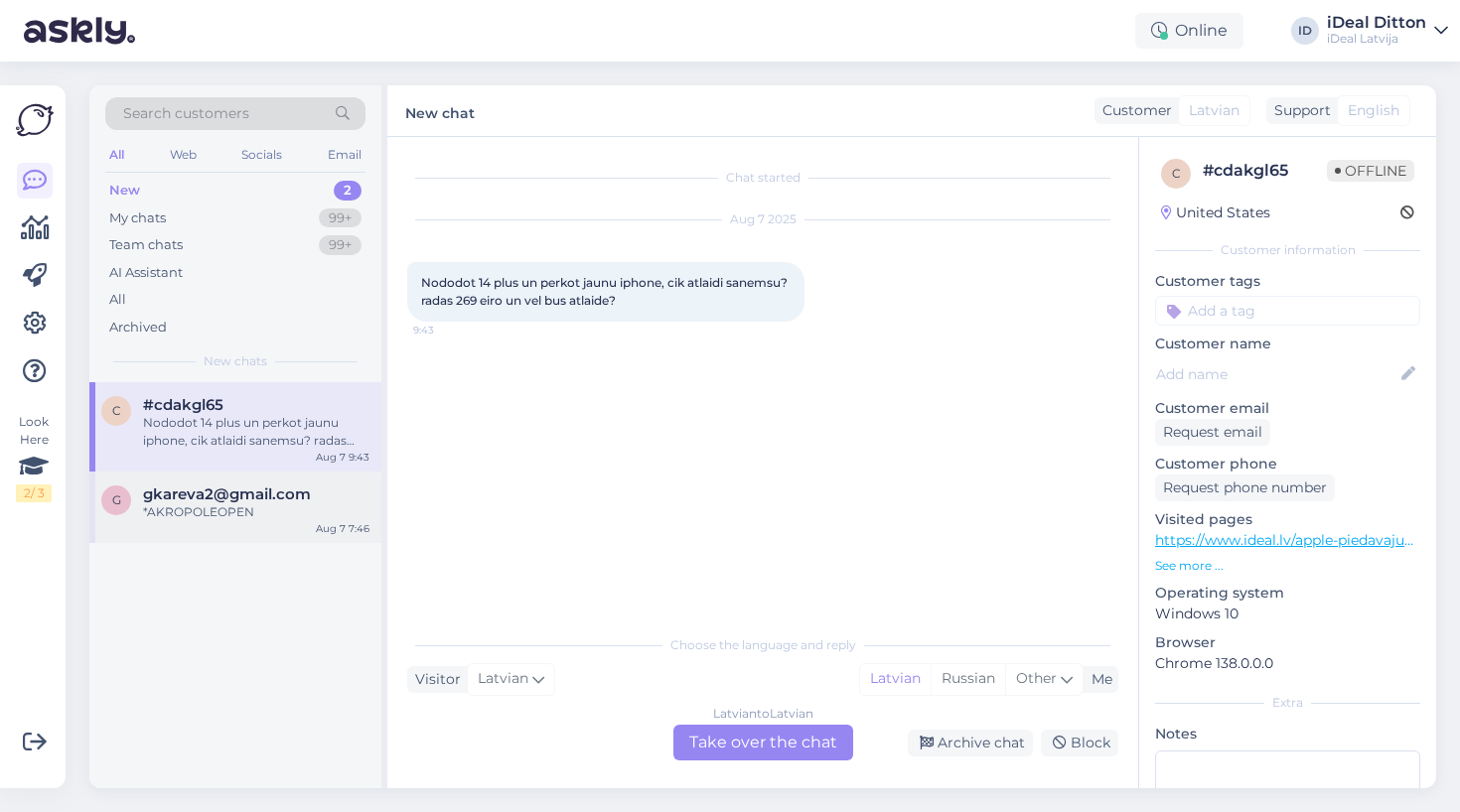 click on "*AKROPOLEOPEN" at bounding box center (256, 512) 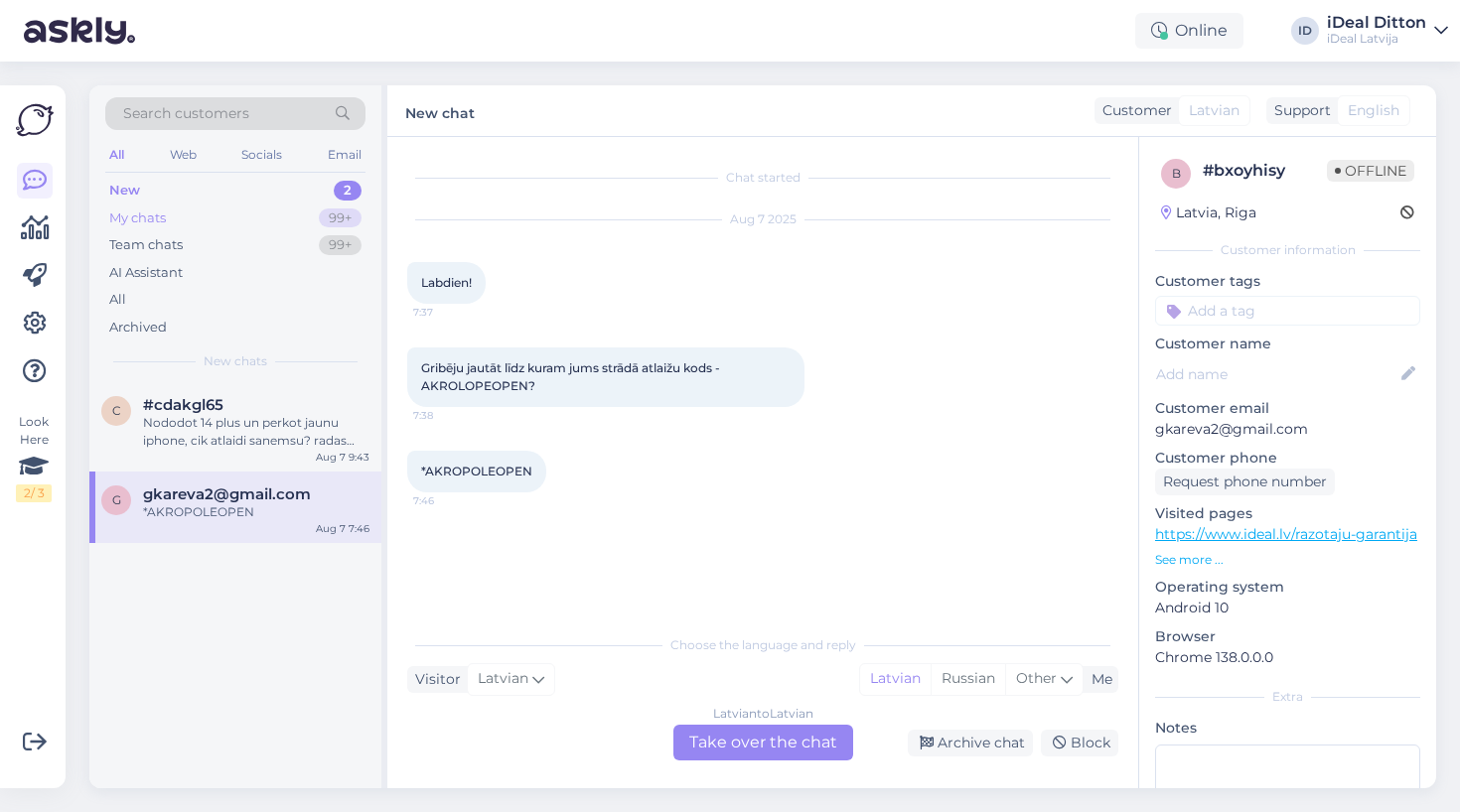 click on "My chats" at bounding box center [137, 218] 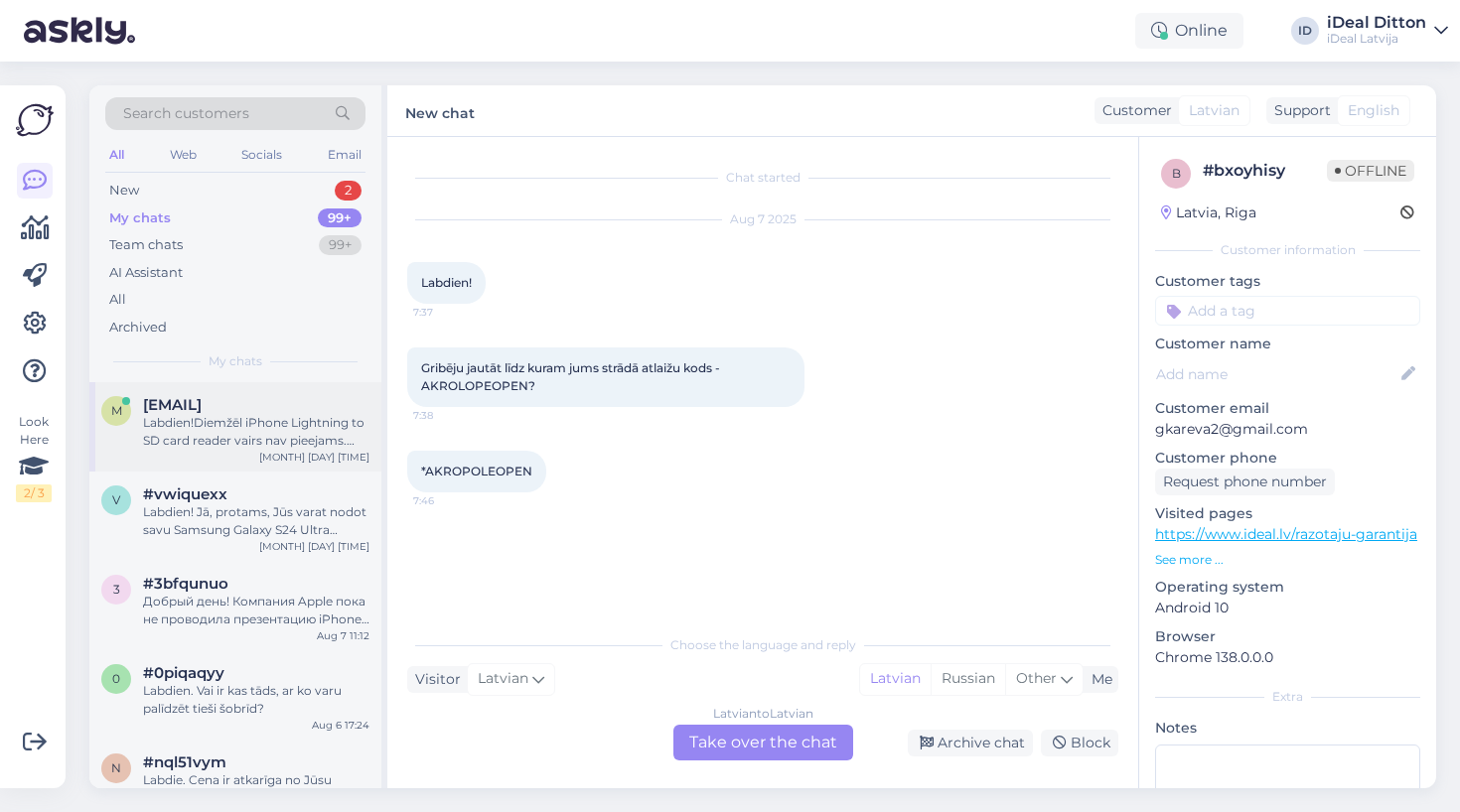 click on "Labdien!Diemžēl iPhone Lightning to SD card reader vairs nav pieejams. Šobrīd pieejami tikai šādi Lightning adapteri — lūk, saite: https://www.ideal.lv/catalogsearch/result/?q=adapter+lightning+
Ja būs nepieciešama palīdzība ar izvēli vai alternatīvu — droši rakstiet!" at bounding box center (256, 432) 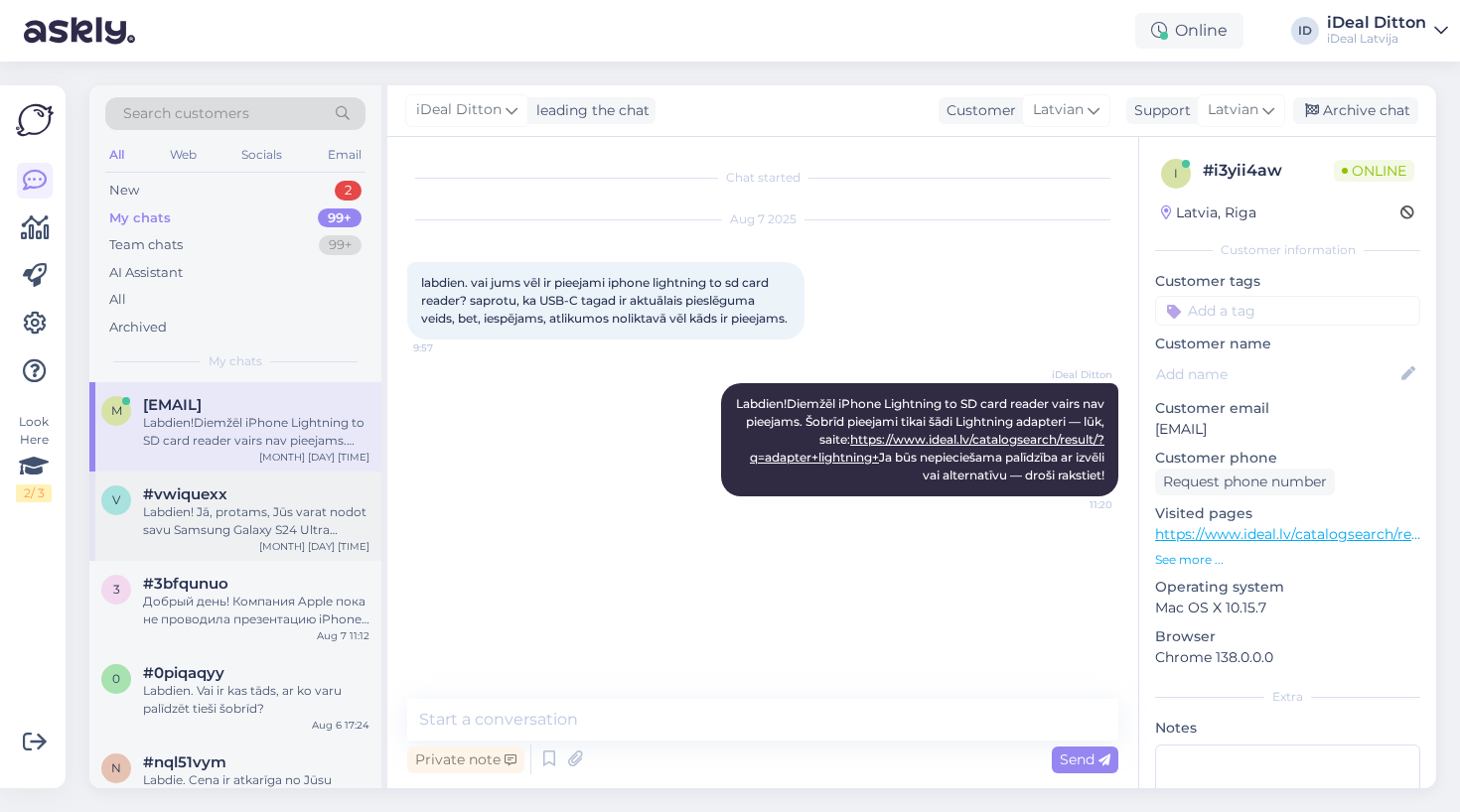 click on "#vwiquexx" at bounding box center (185, 494) 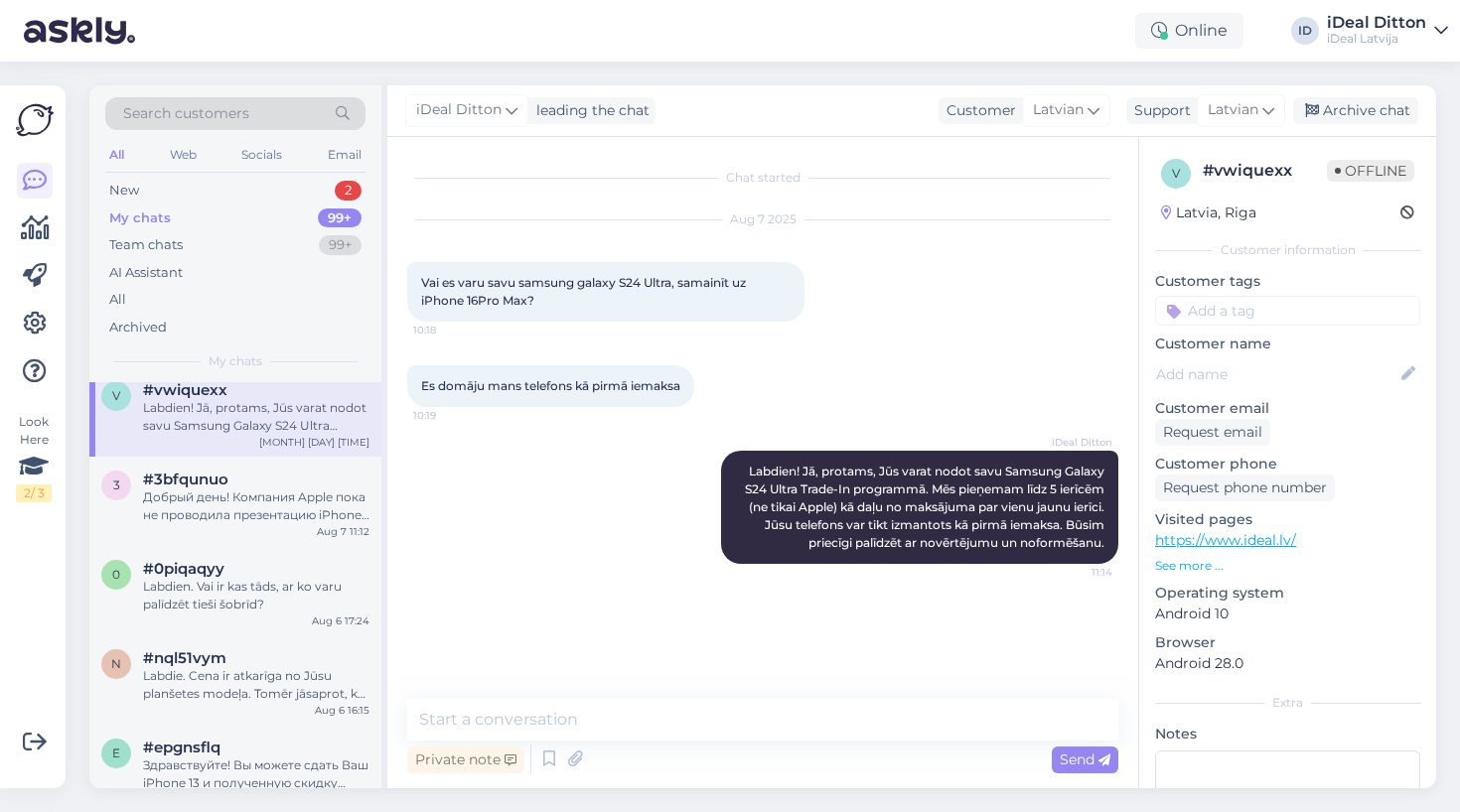 scroll, scrollTop: 105, scrollLeft: 0, axis: vertical 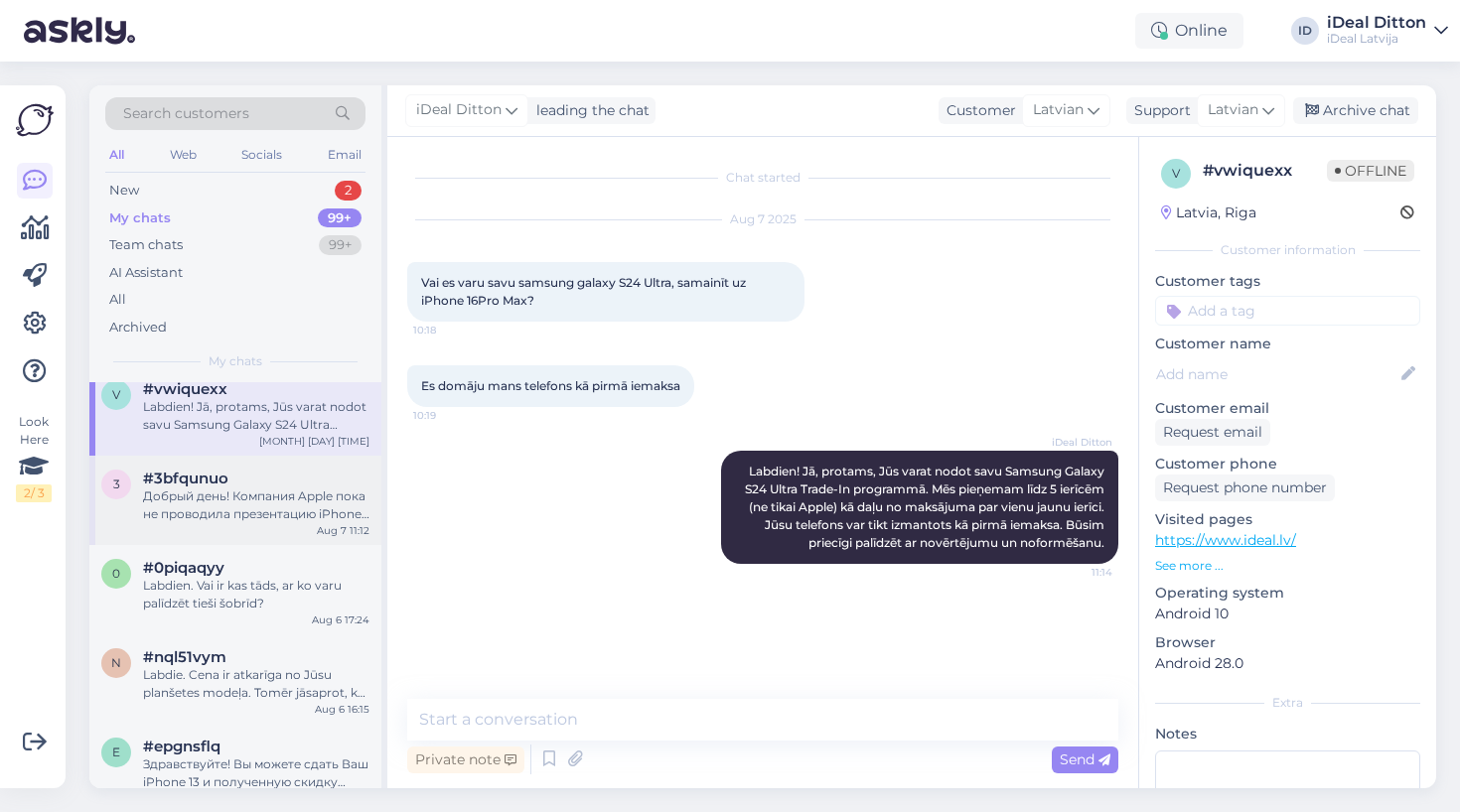 click on "Добрый день! Компания Apple пока не проводила презентацию iPhone 17, поэтому точной информации о дате выхода и стоимости, к сожалению, нет. Как только появятся официальные данные, мы обязательно сообщим об этом. Следите за нашими обновлениями!" at bounding box center [256, 505] 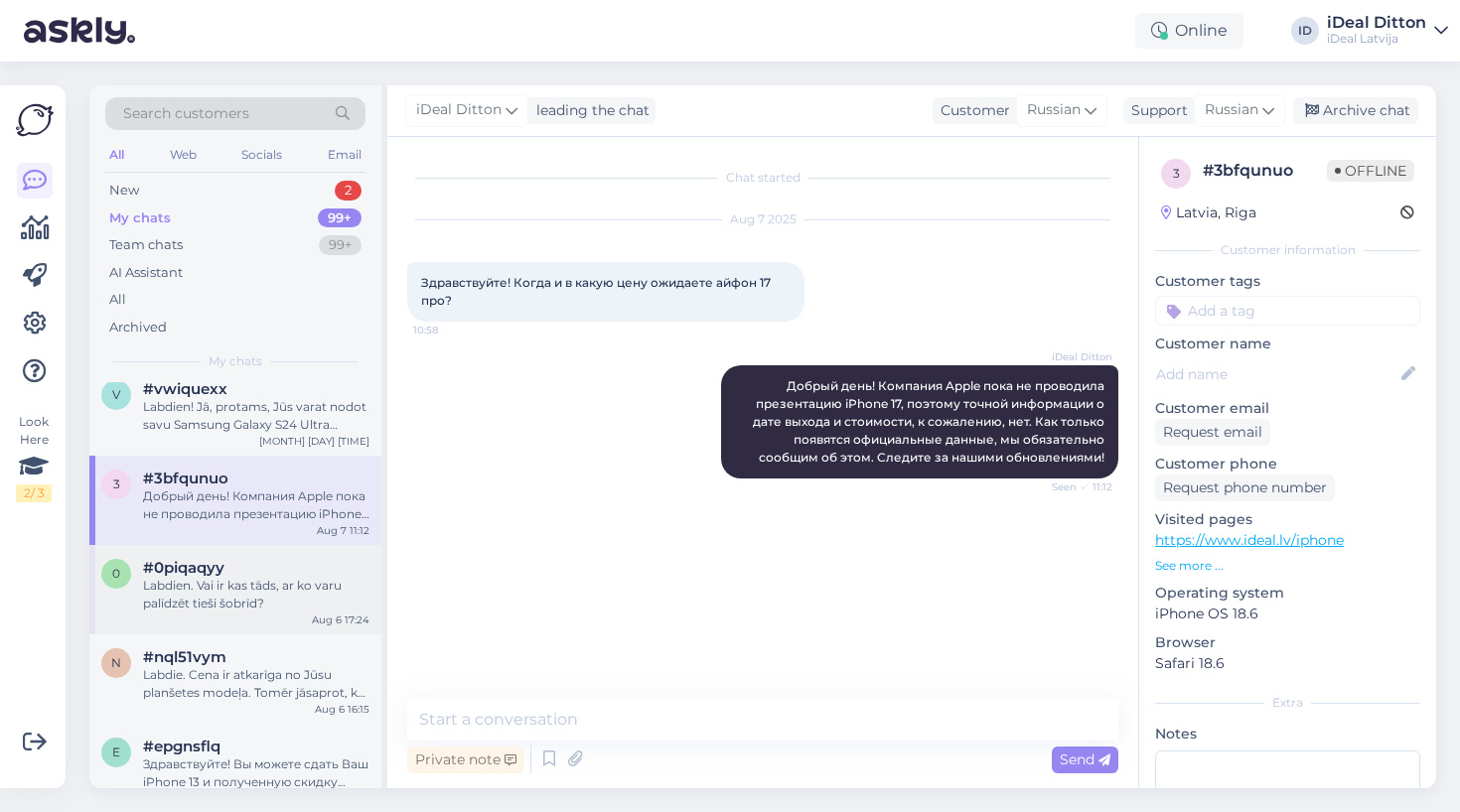 click on "Labdien. Vai ir kas tāds, ar ko varu palīdzēt tieši šobrīd?" at bounding box center (256, 595) 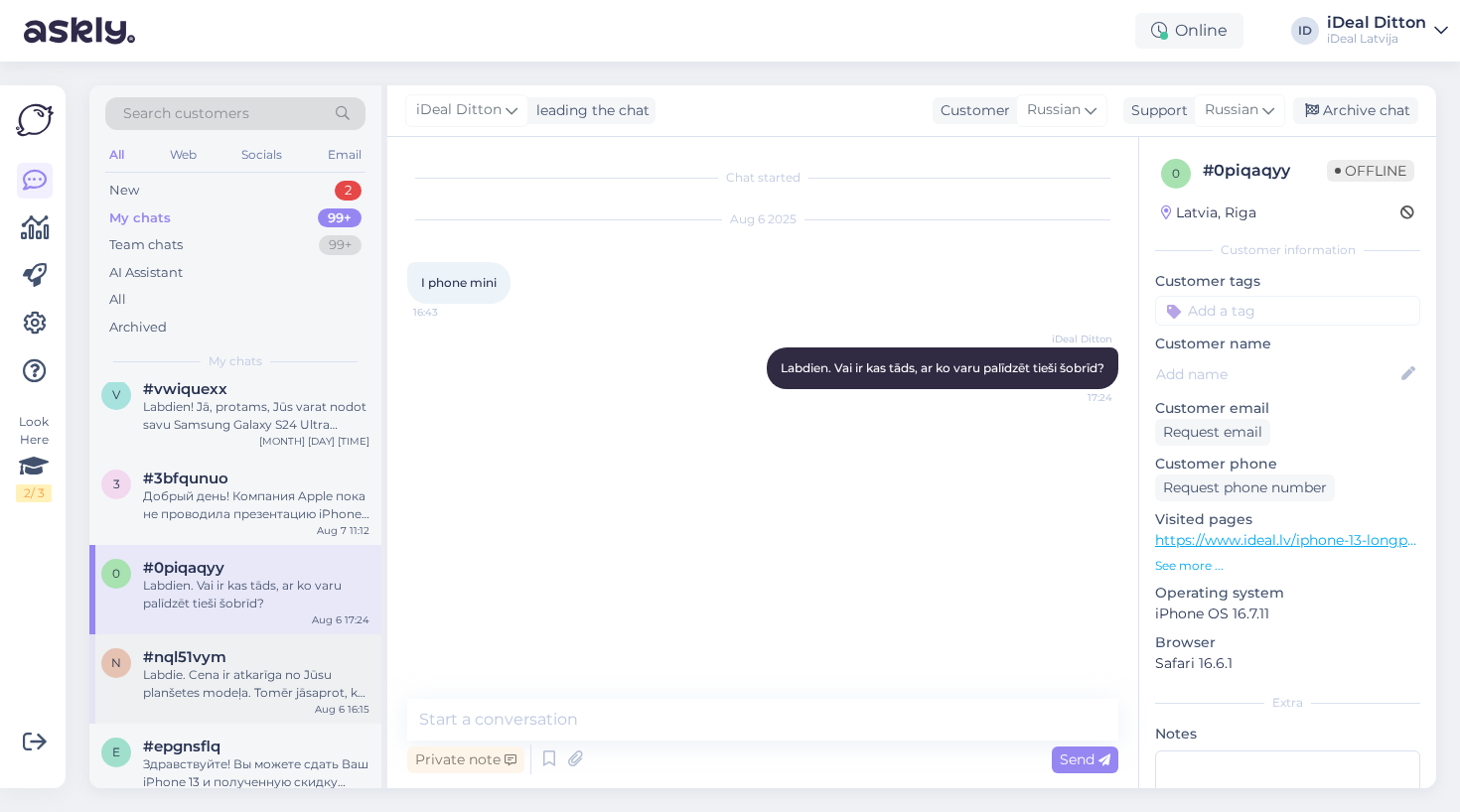click on "Labdie. Cena ir atkarīga no Jūsu planšetes modeļa. Tomēr jāsaprot, ka planšetēm ekrāna remonts netiek veikts — bojājuma gadījumā ierīci vienmēr nomaina pret jaunu. Praksē vienīgā detaļa, kuru parasti maina, ir baterija. Lūdzu, atsūtiet savas planšetes modeli, lai varam precizēt nomaiņas iespējas un izmaksas." at bounding box center (256, 684) 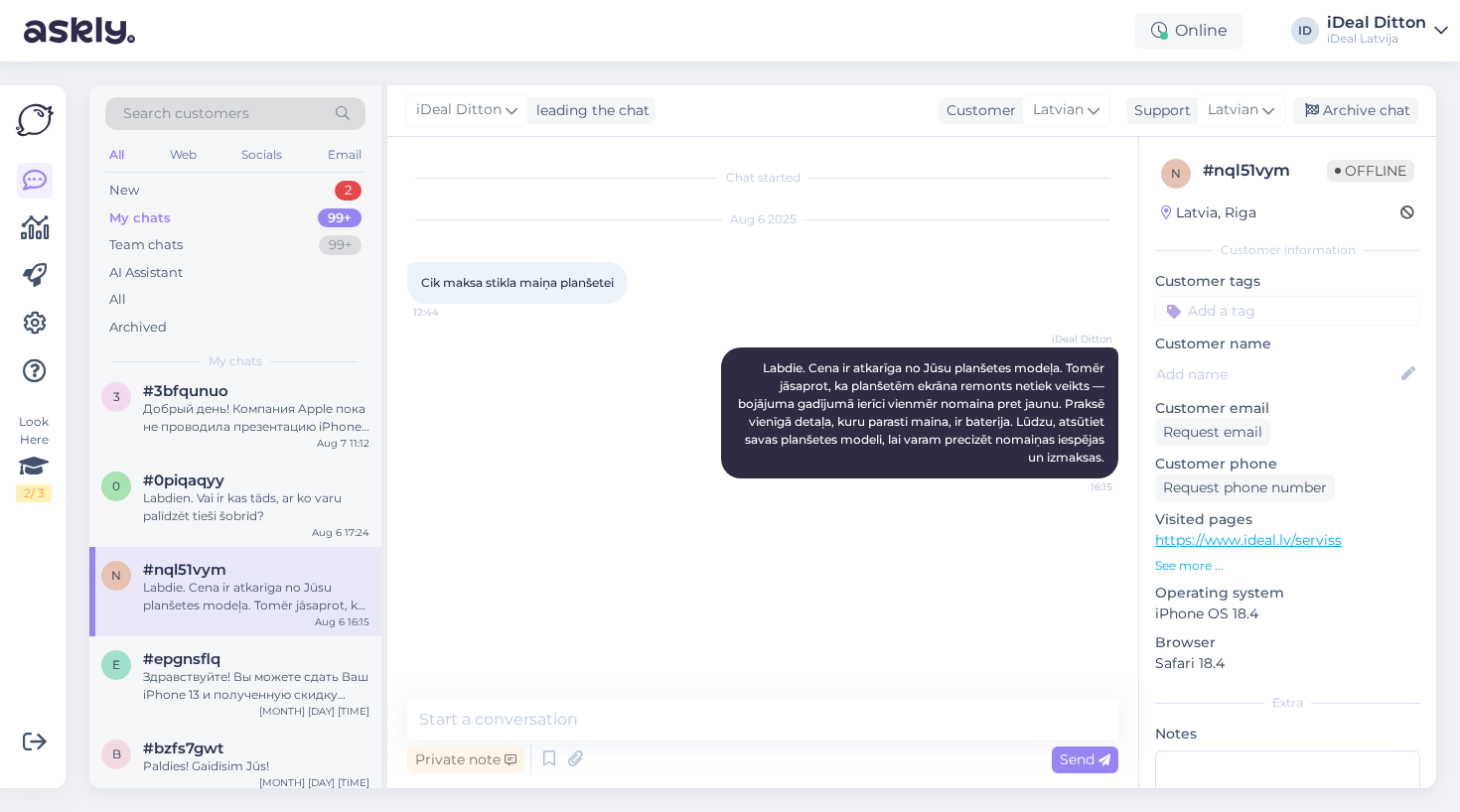 scroll, scrollTop: 200, scrollLeft: 0, axis: vertical 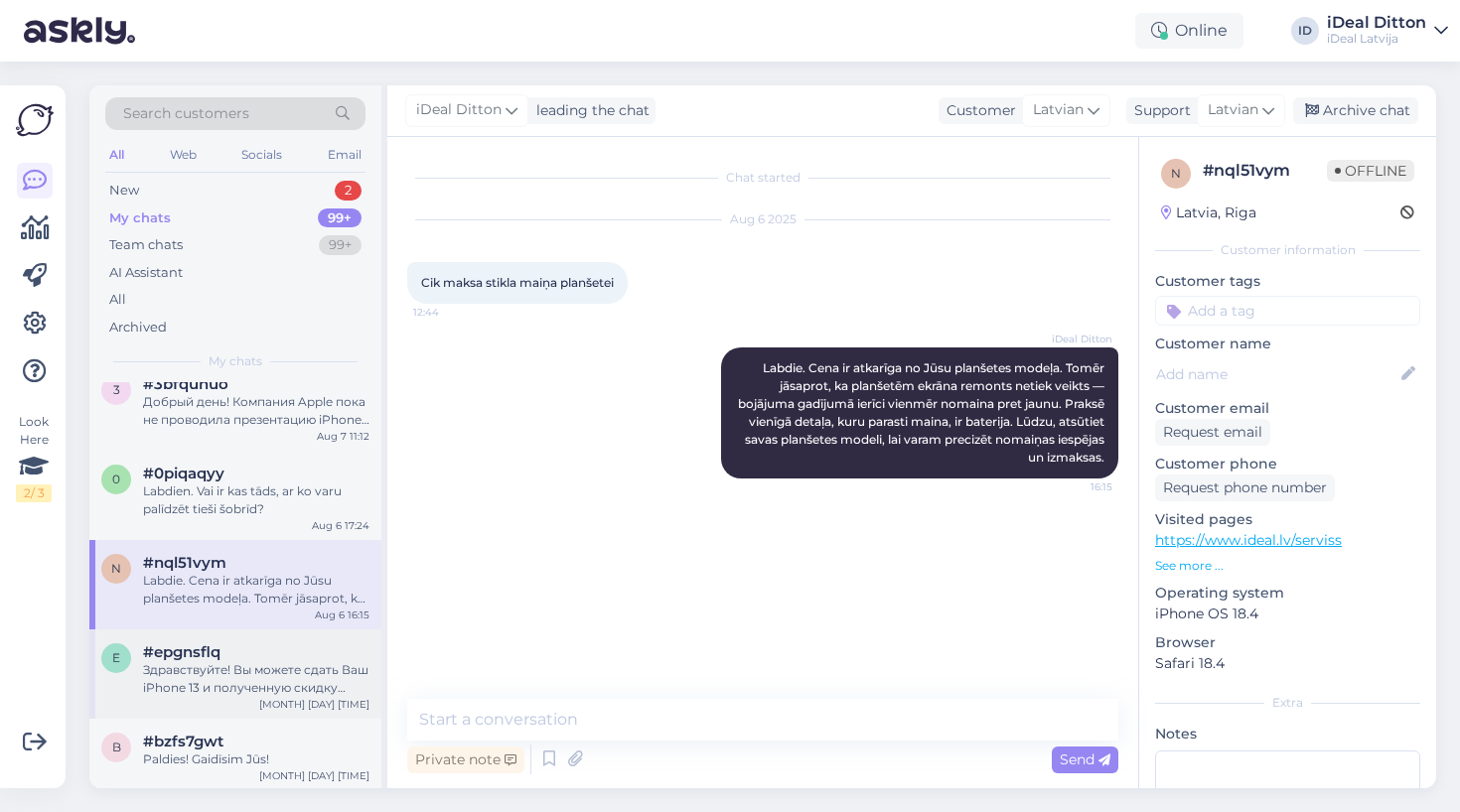 click on "Здравствуйте!
Вы можете сдать Ваш iPhone 13 и полученную скидку применить для покупки MacBook." at bounding box center [256, 679] 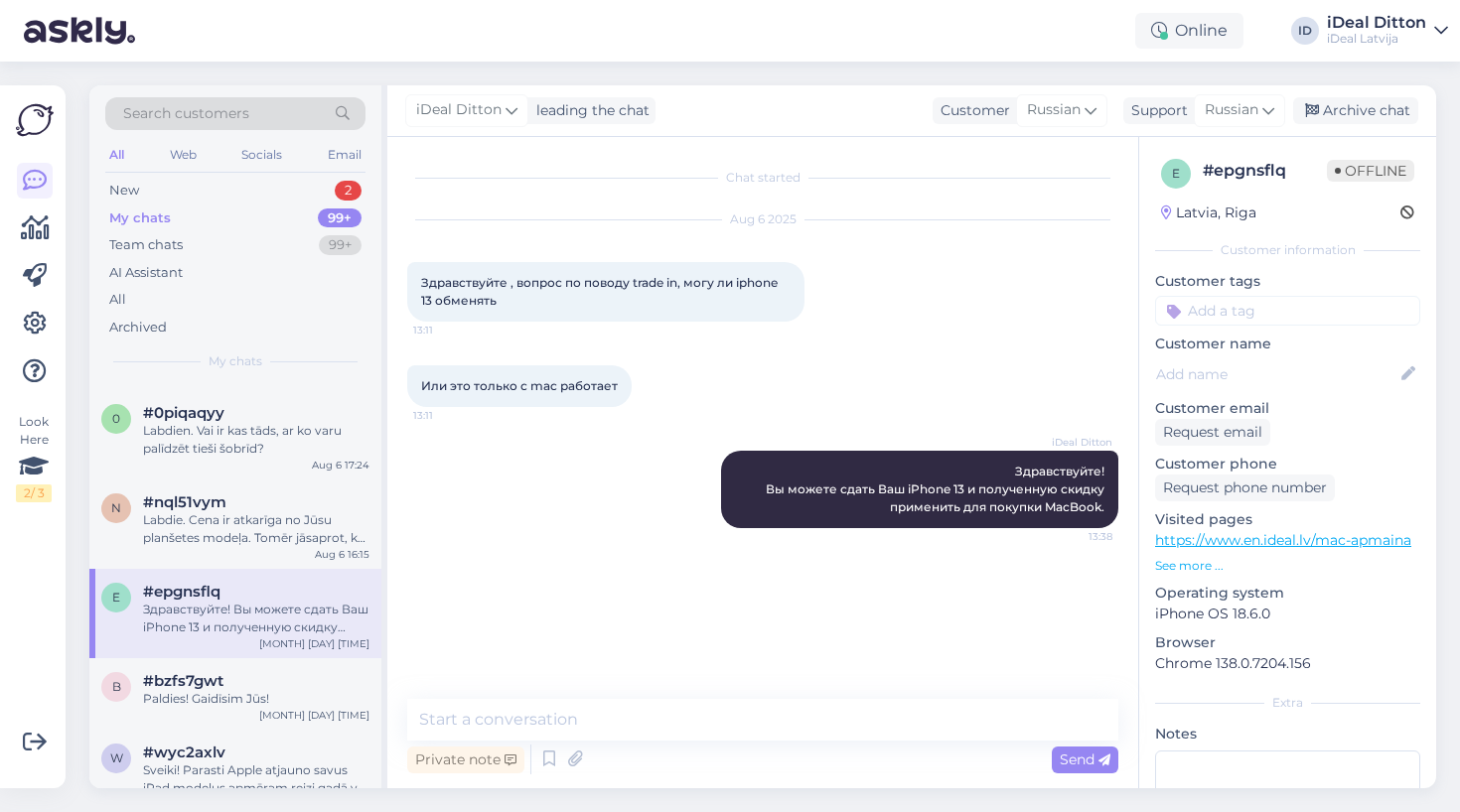 scroll, scrollTop: 261, scrollLeft: 0, axis: vertical 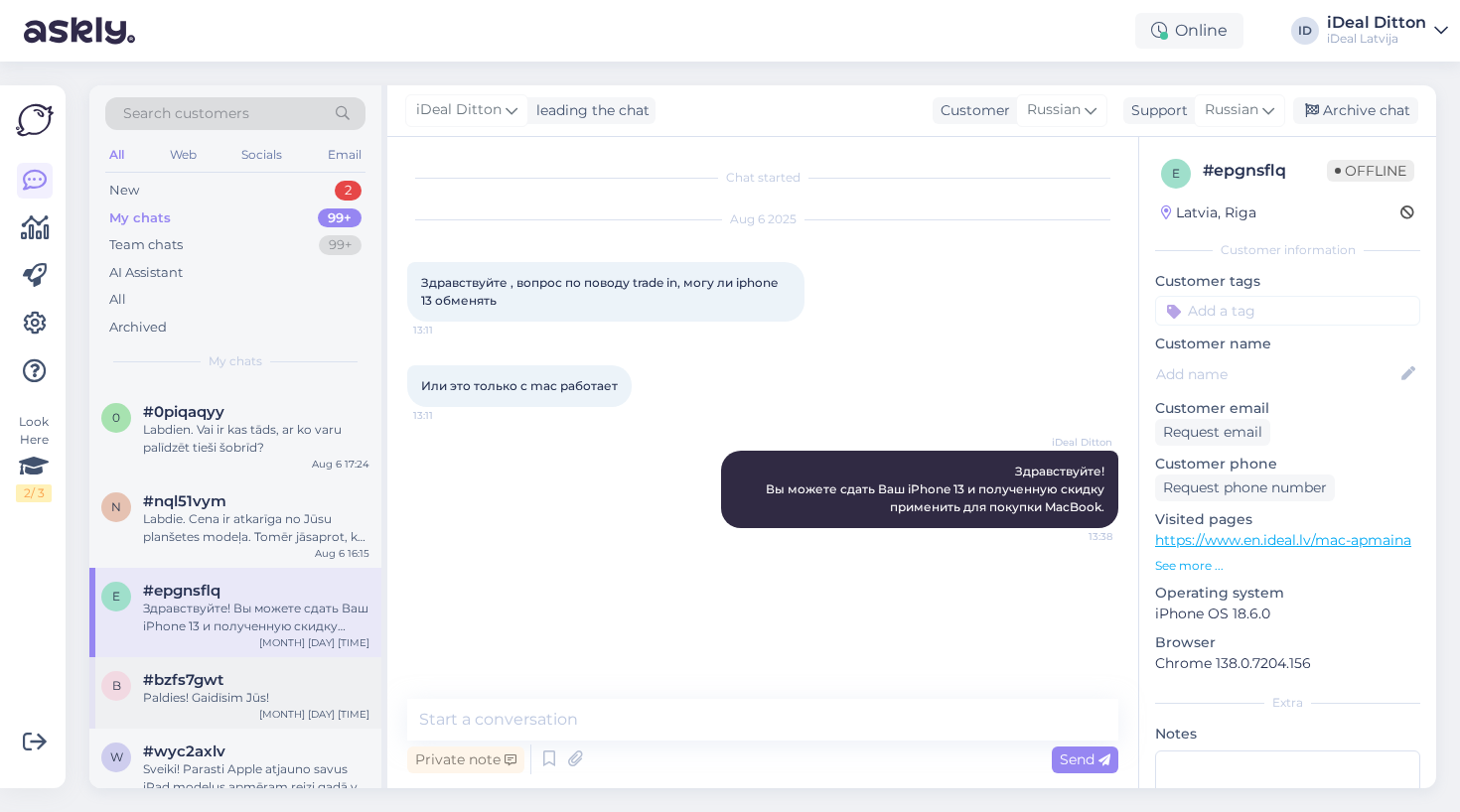 click on "#bzfs7gwt" at bounding box center [183, 680] 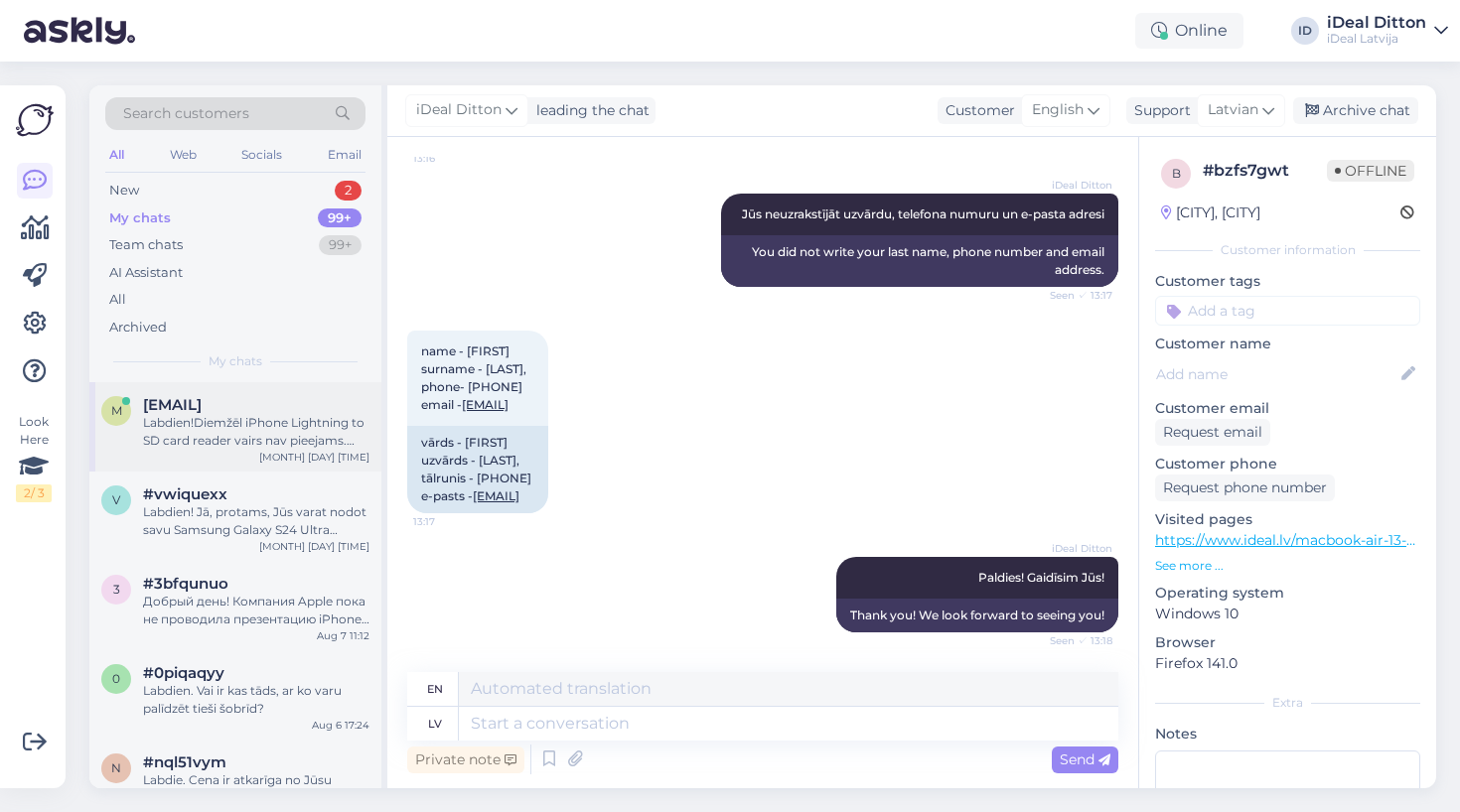 scroll, scrollTop: 0, scrollLeft: 0, axis: both 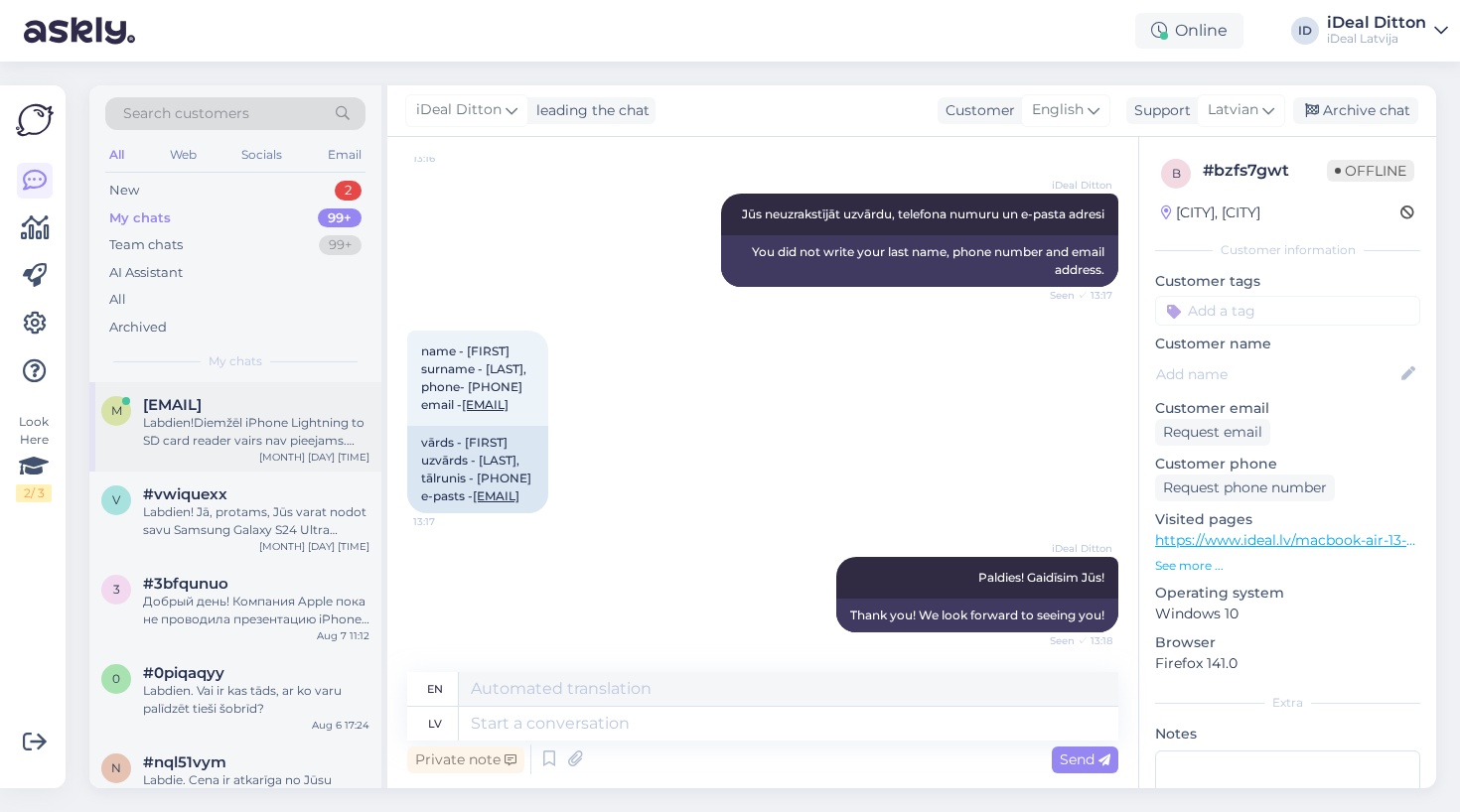 click on "Labdien!Diemžēl iPhone Lightning to SD card reader vairs nav pieejams. Šobrīd pieejami tikai šādi Lightning adapteri — lūk, saite: https://www.ideal.lv/catalogsearch/result/?q=adapter+lightning+
Ja būs nepieciešama palīdzība ar izvēli vai alternatīvu — droši rakstiet!" at bounding box center (256, 432) 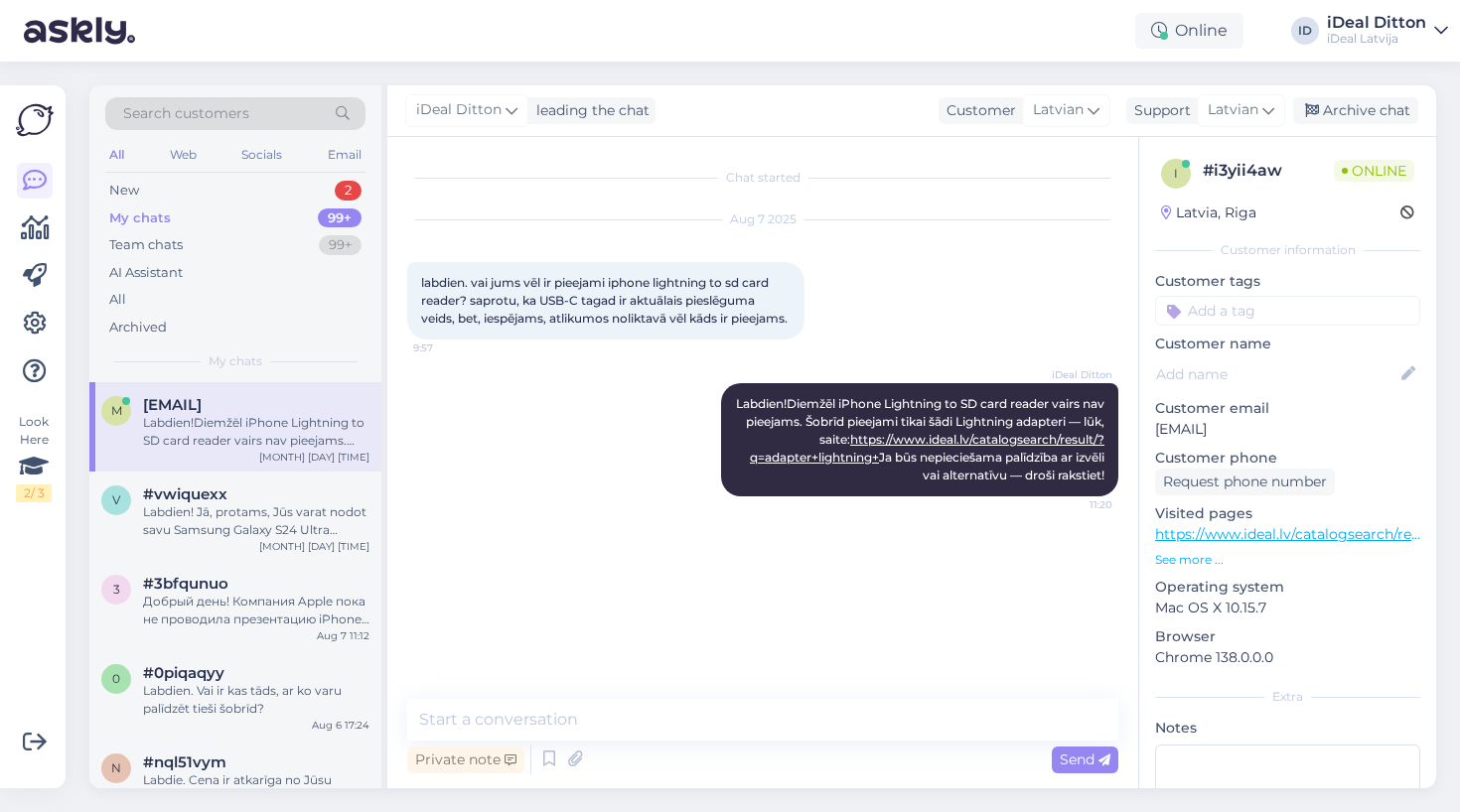 scroll, scrollTop: 0, scrollLeft: 0, axis: both 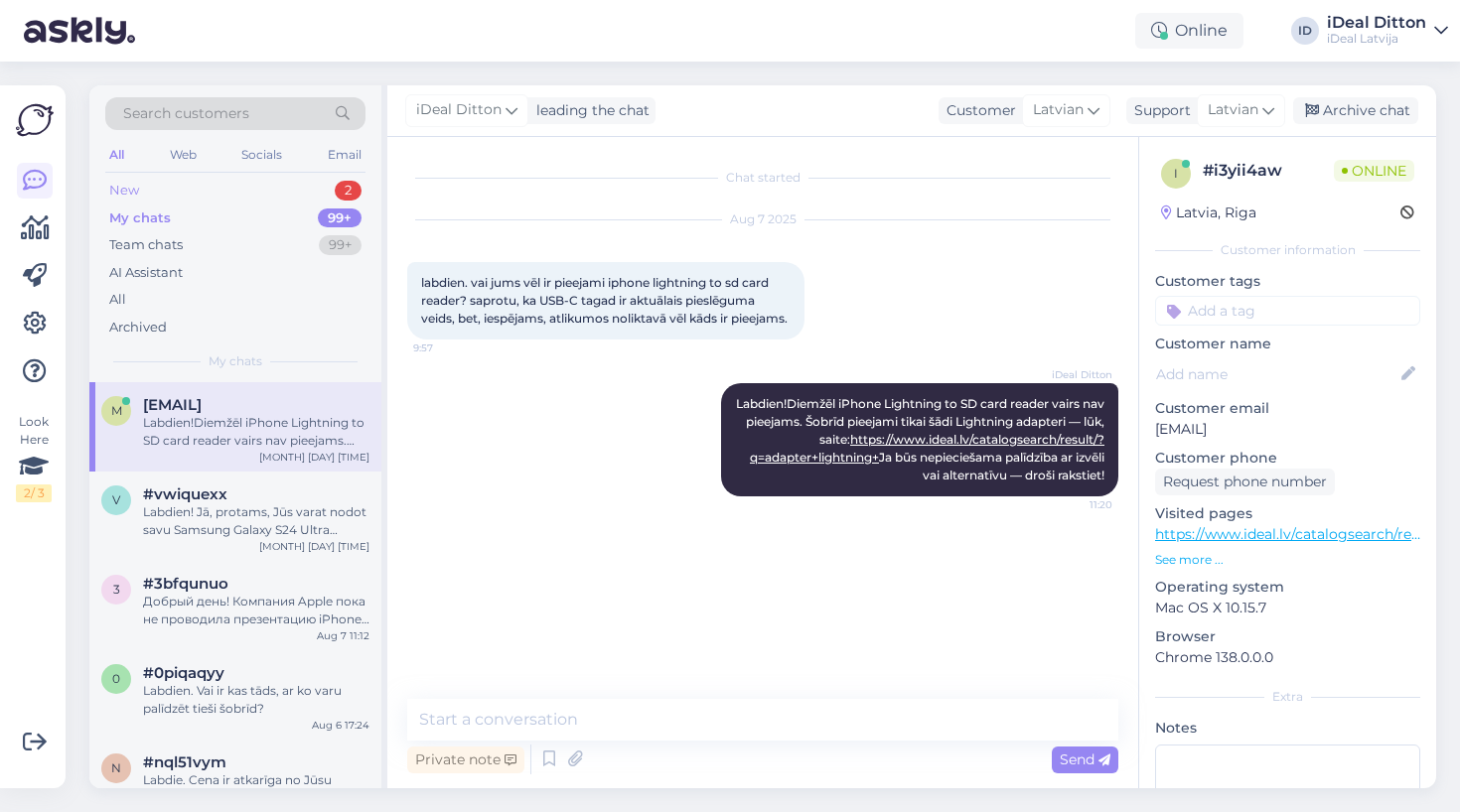 click on "New 2" at bounding box center (235, 191) 